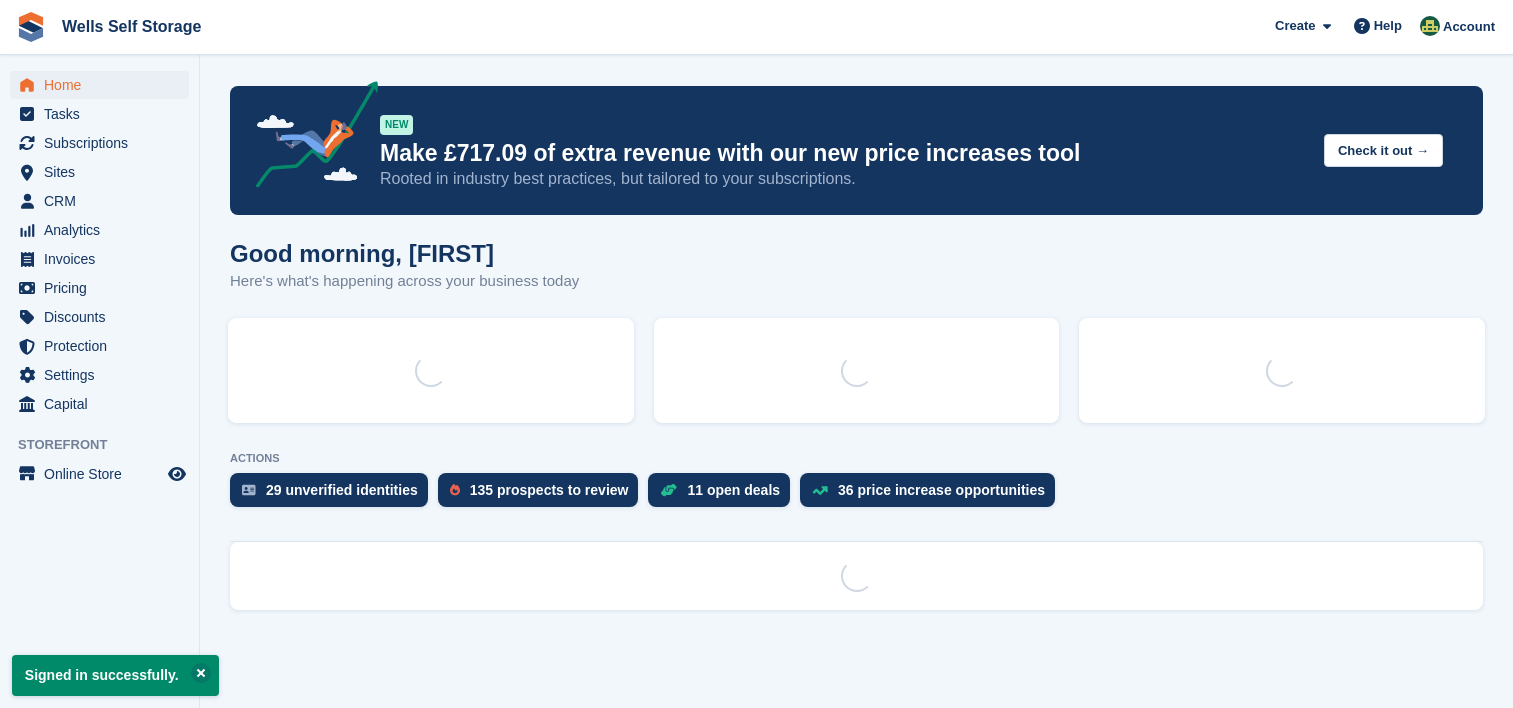 scroll, scrollTop: 0, scrollLeft: 0, axis: both 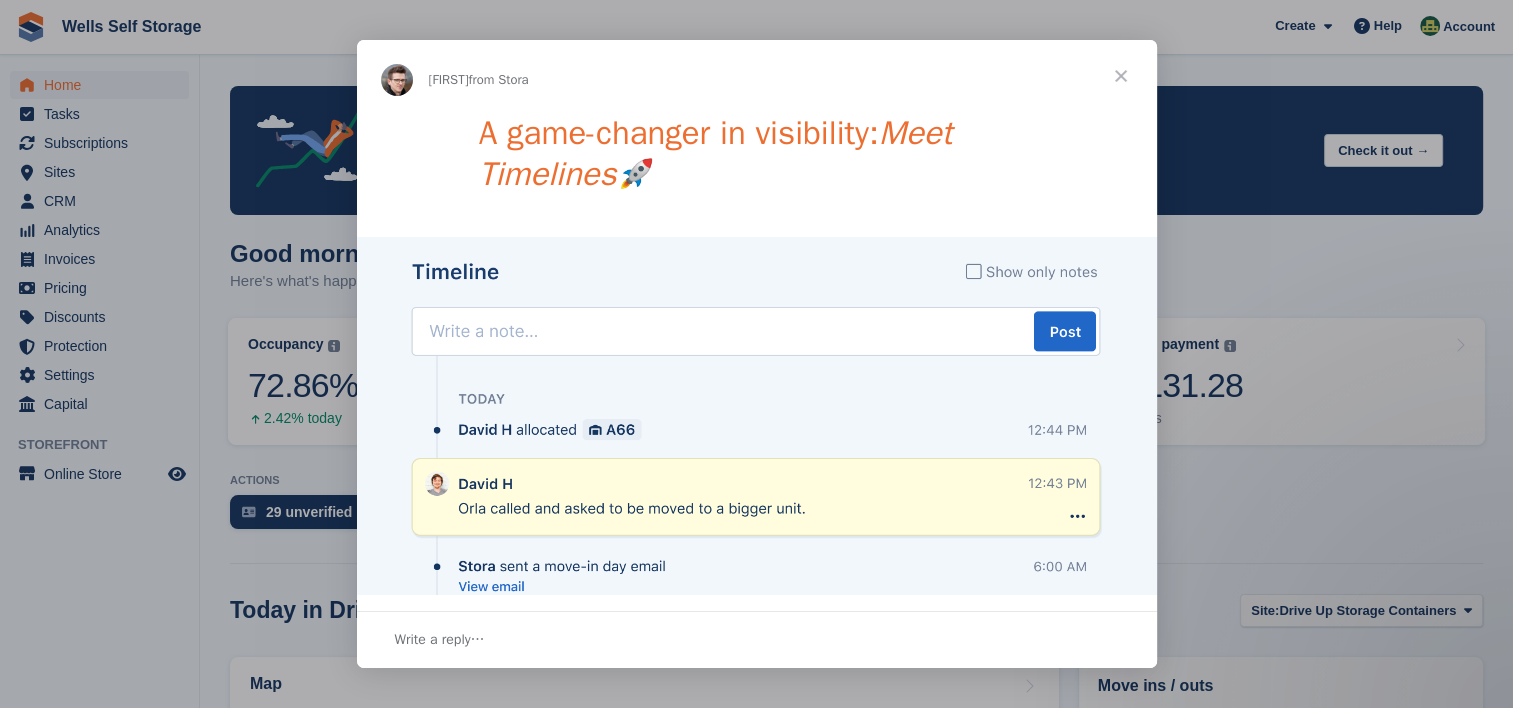 click at bounding box center [1121, 76] 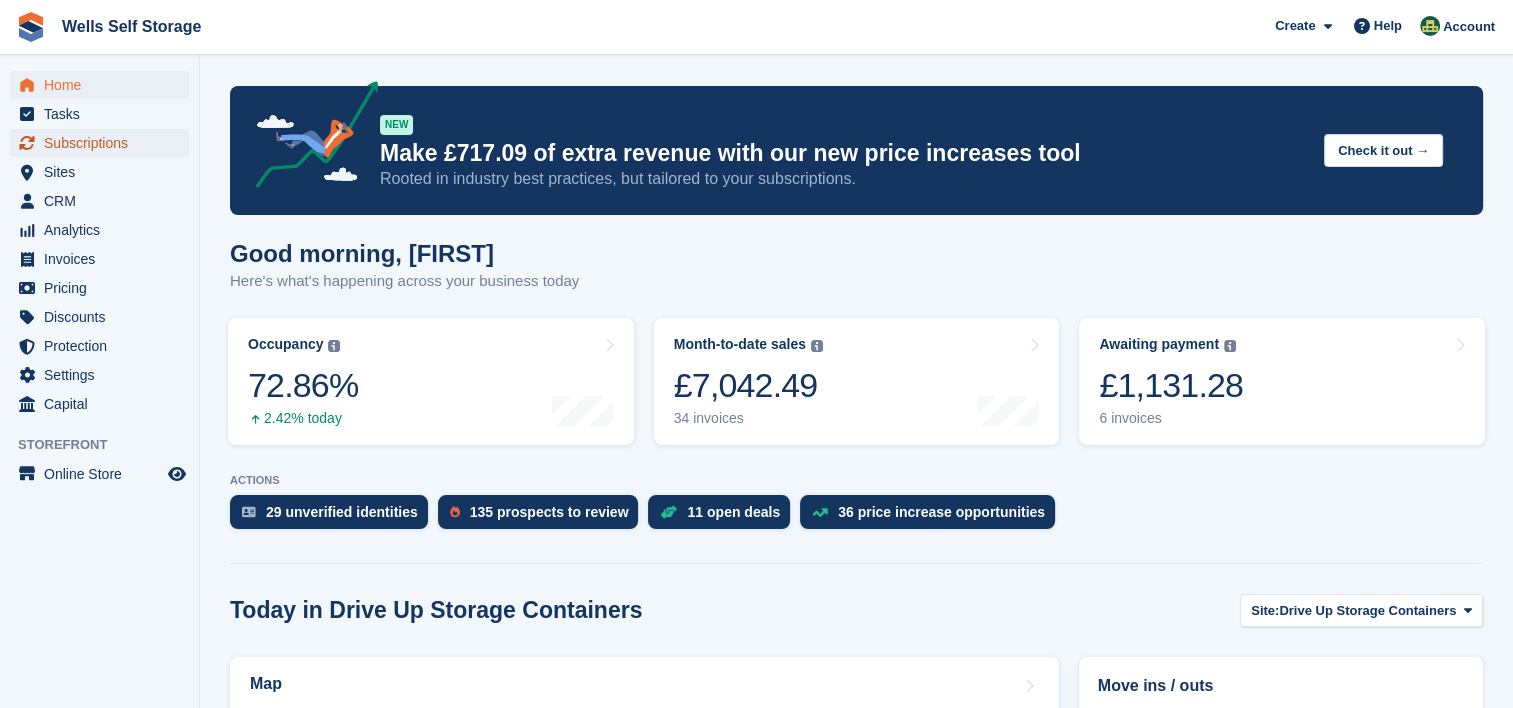 click on "Subscriptions" at bounding box center (104, 143) 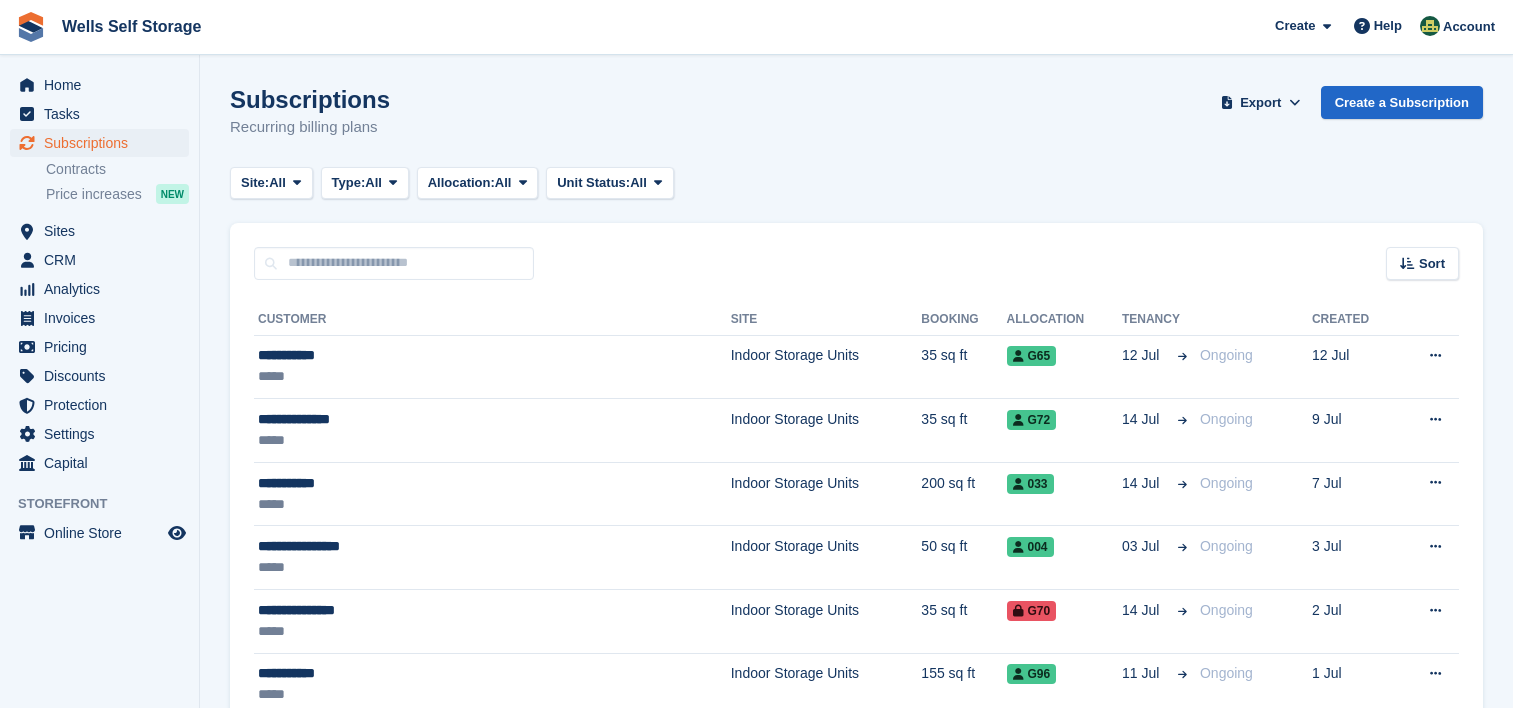 scroll, scrollTop: 0, scrollLeft: 0, axis: both 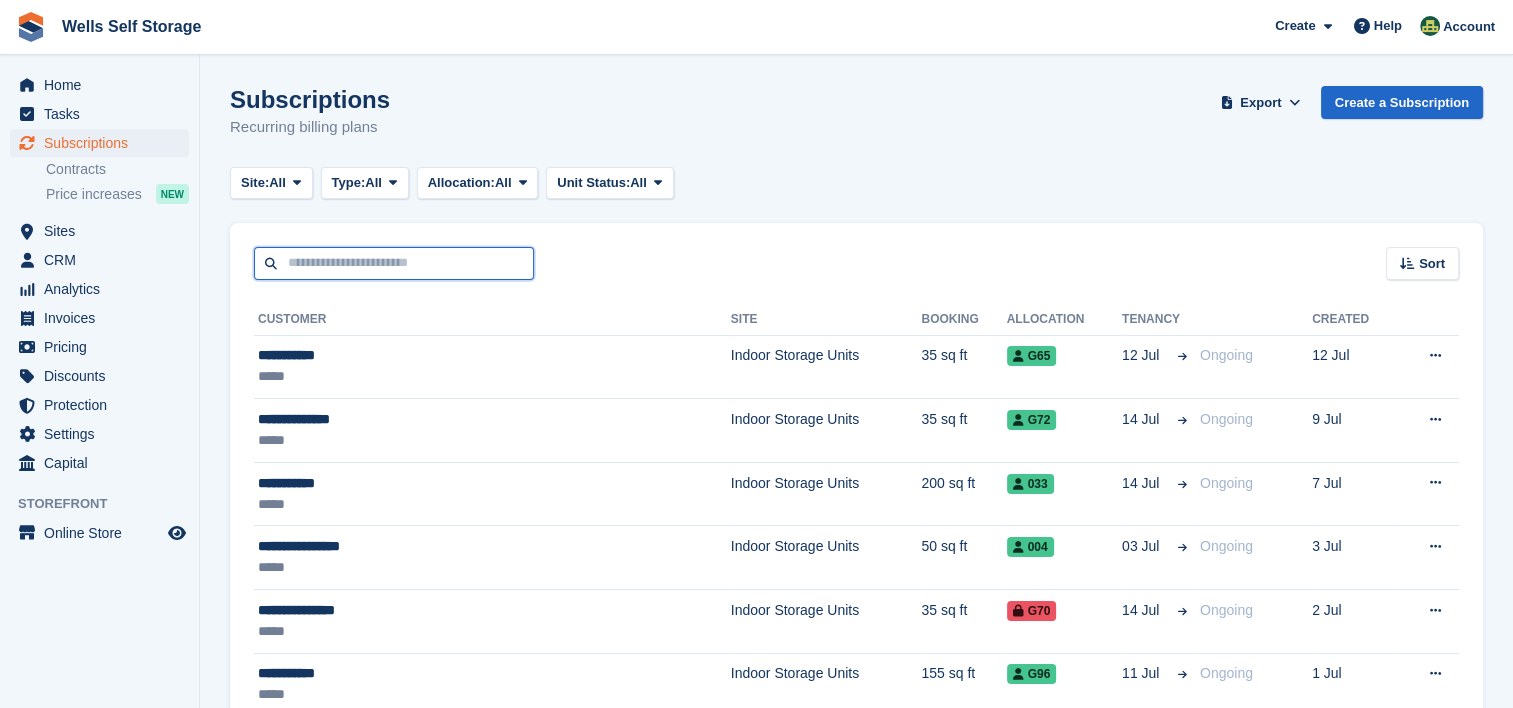 click at bounding box center [394, 263] 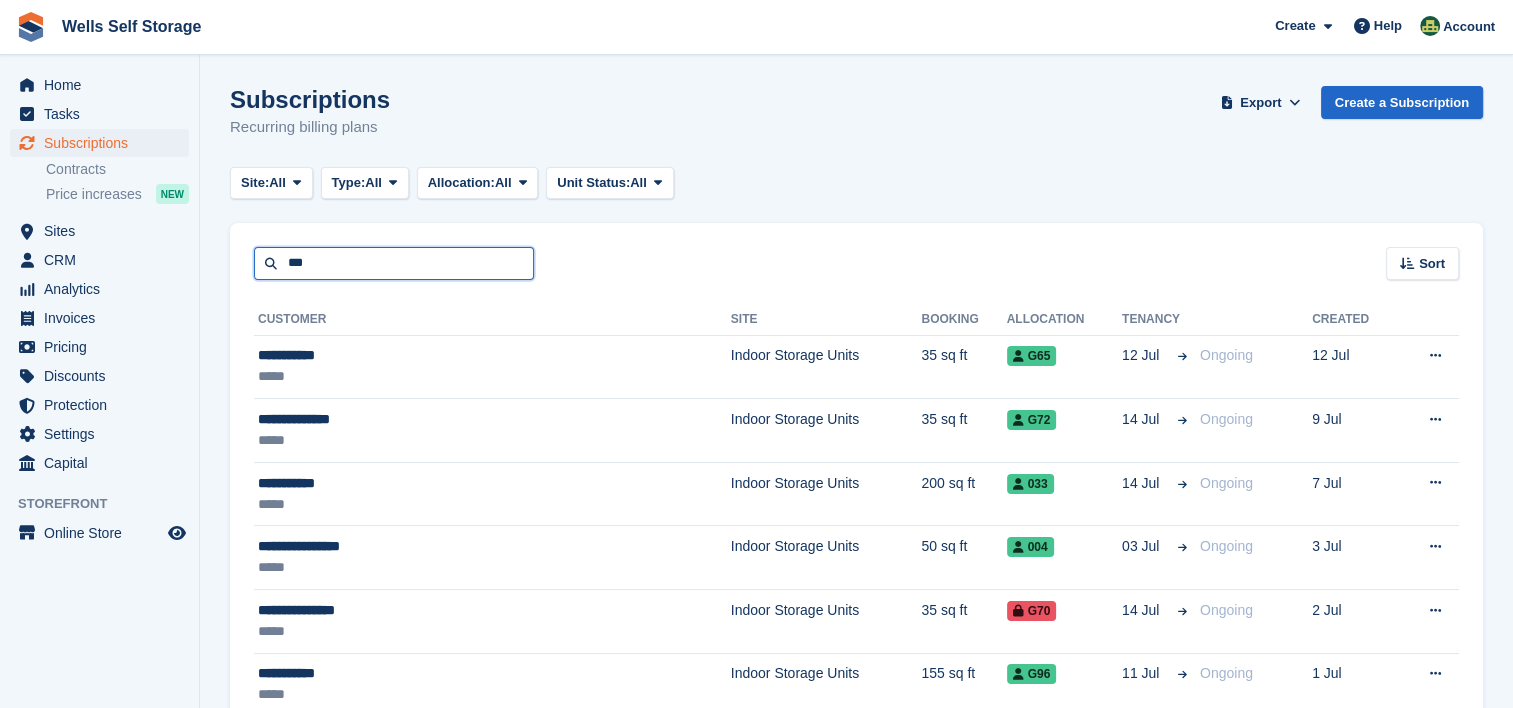 type on "*********" 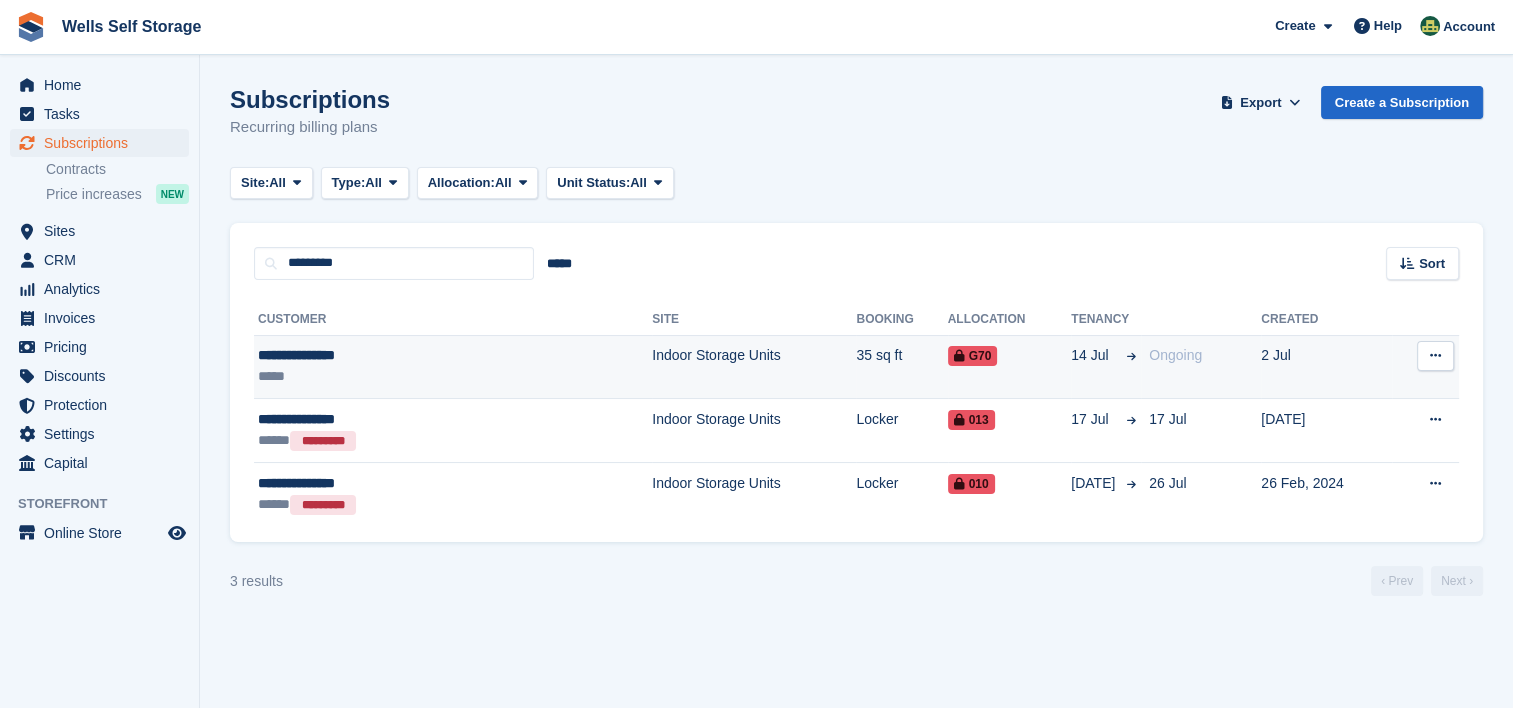 click on "**********" at bounding box center (381, 355) 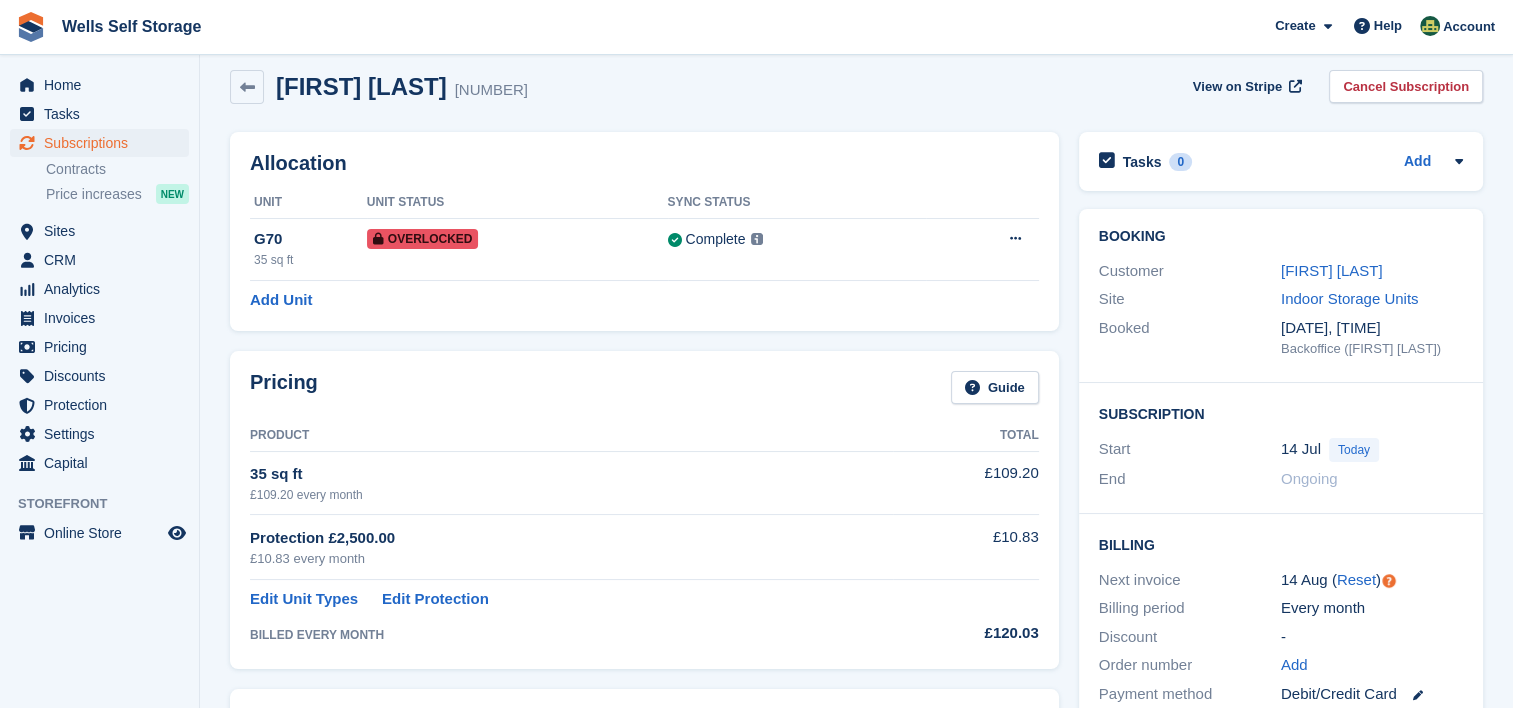 scroll, scrollTop: 0, scrollLeft: 0, axis: both 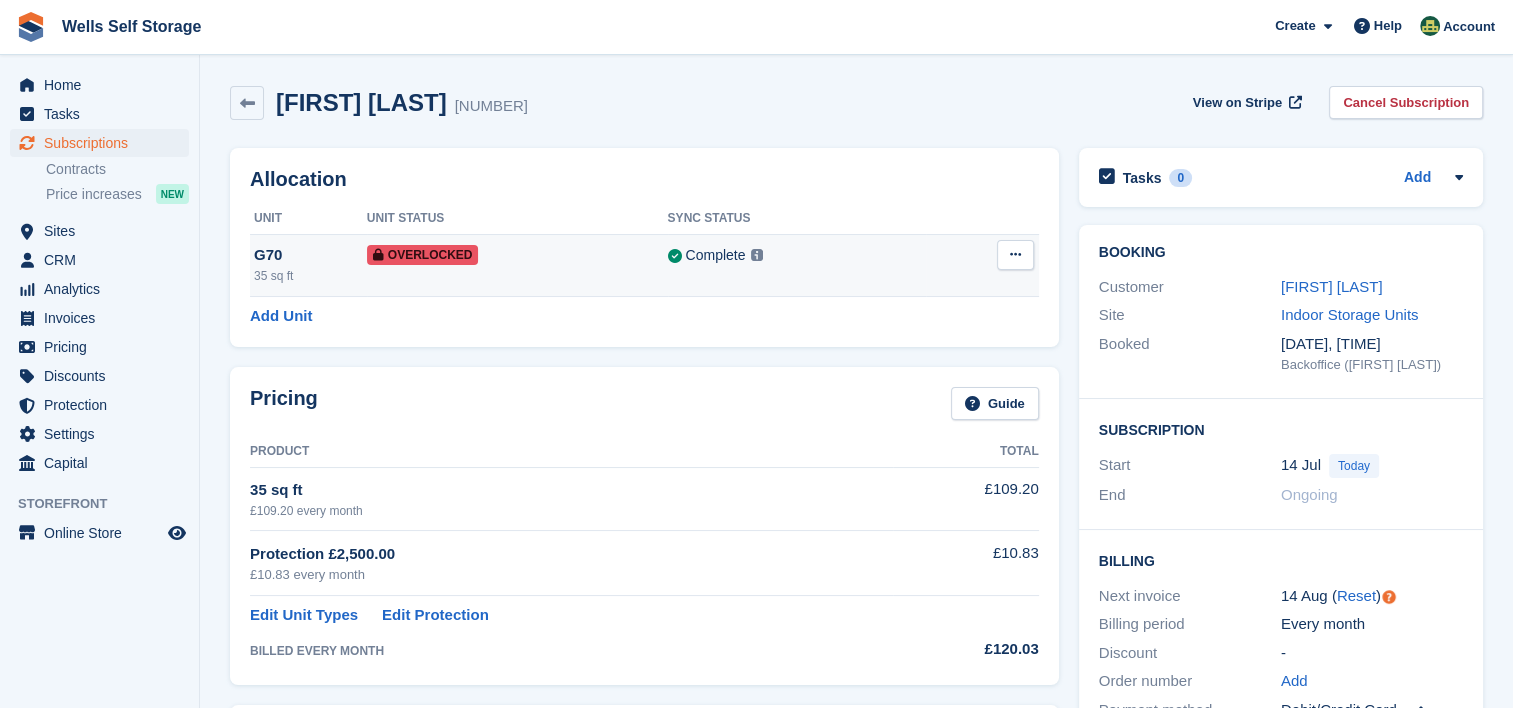 click at bounding box center [1015, 254] 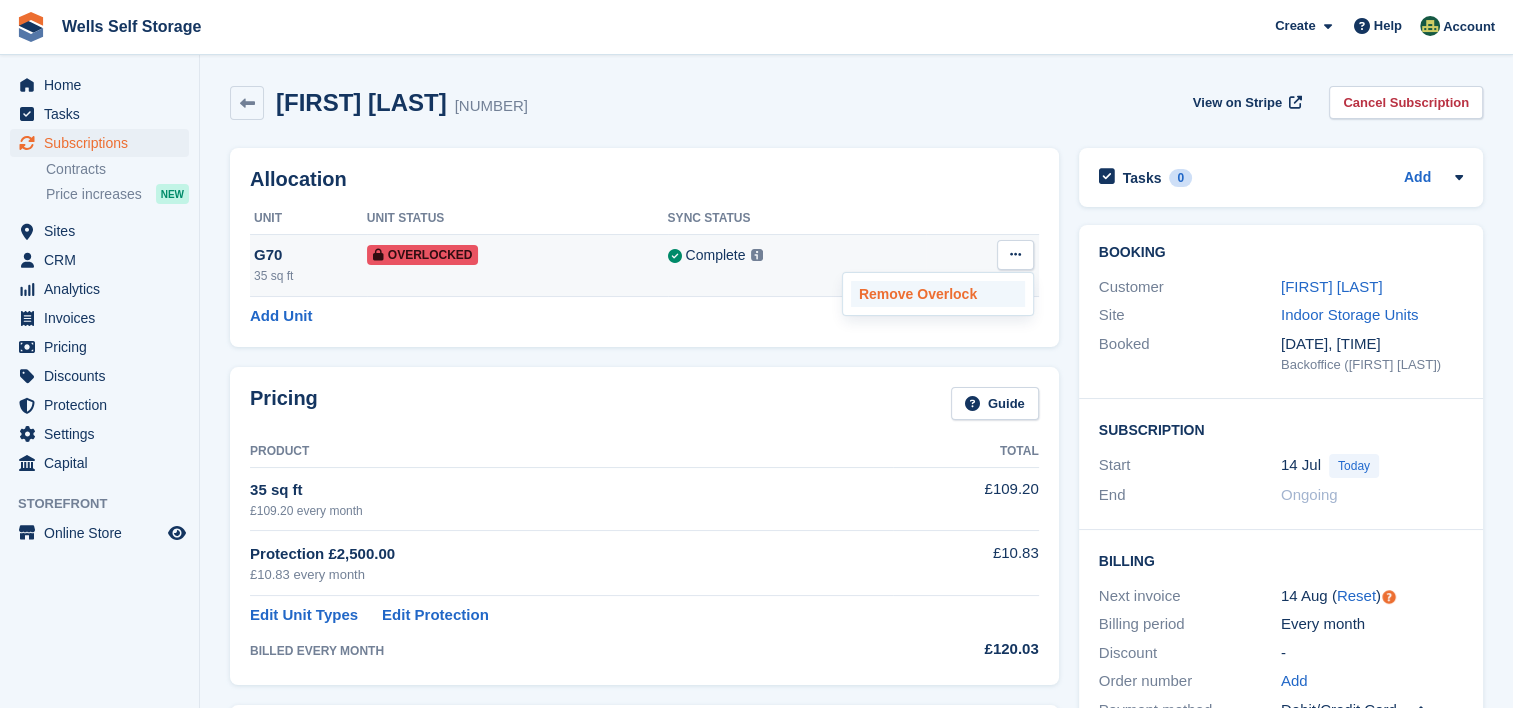 click on "Remove Overlock" at bounding box center [938, 294] 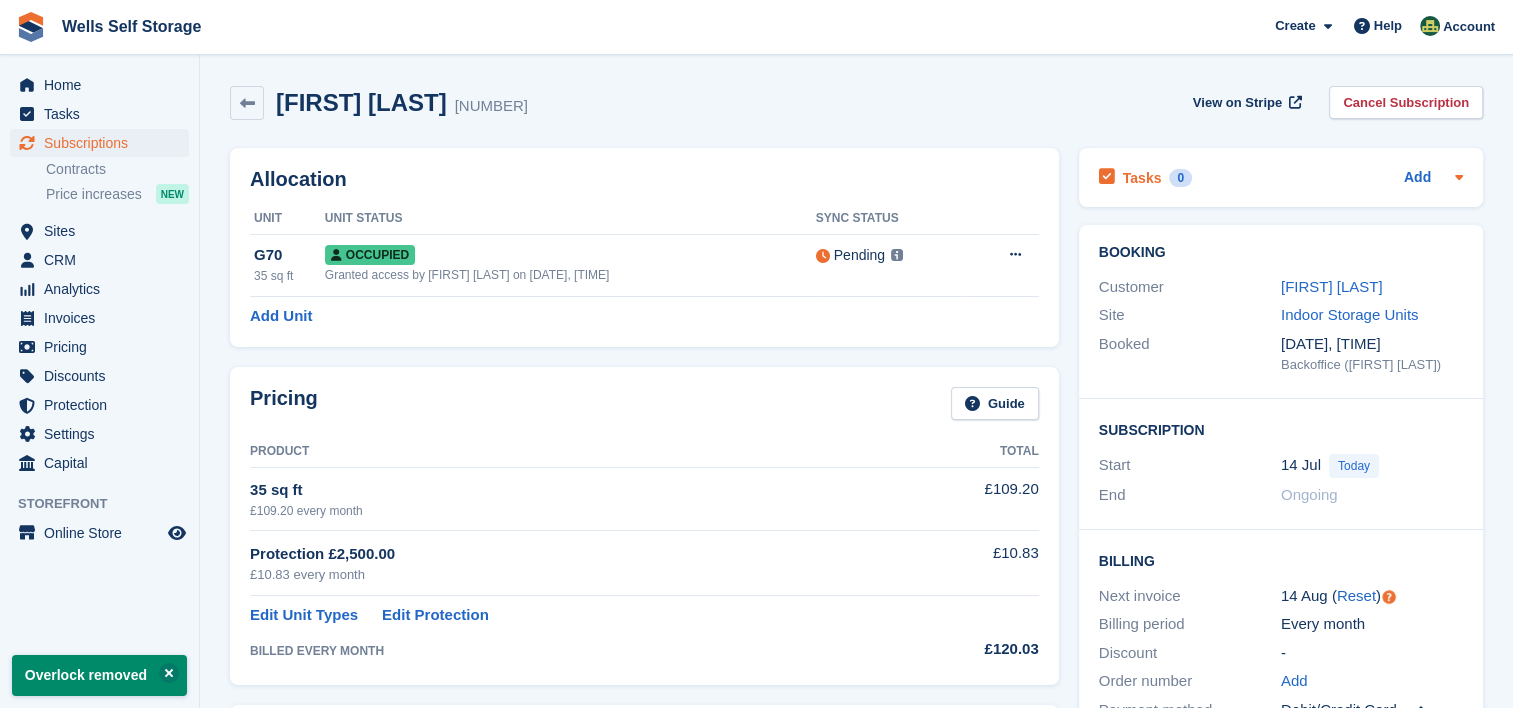 click 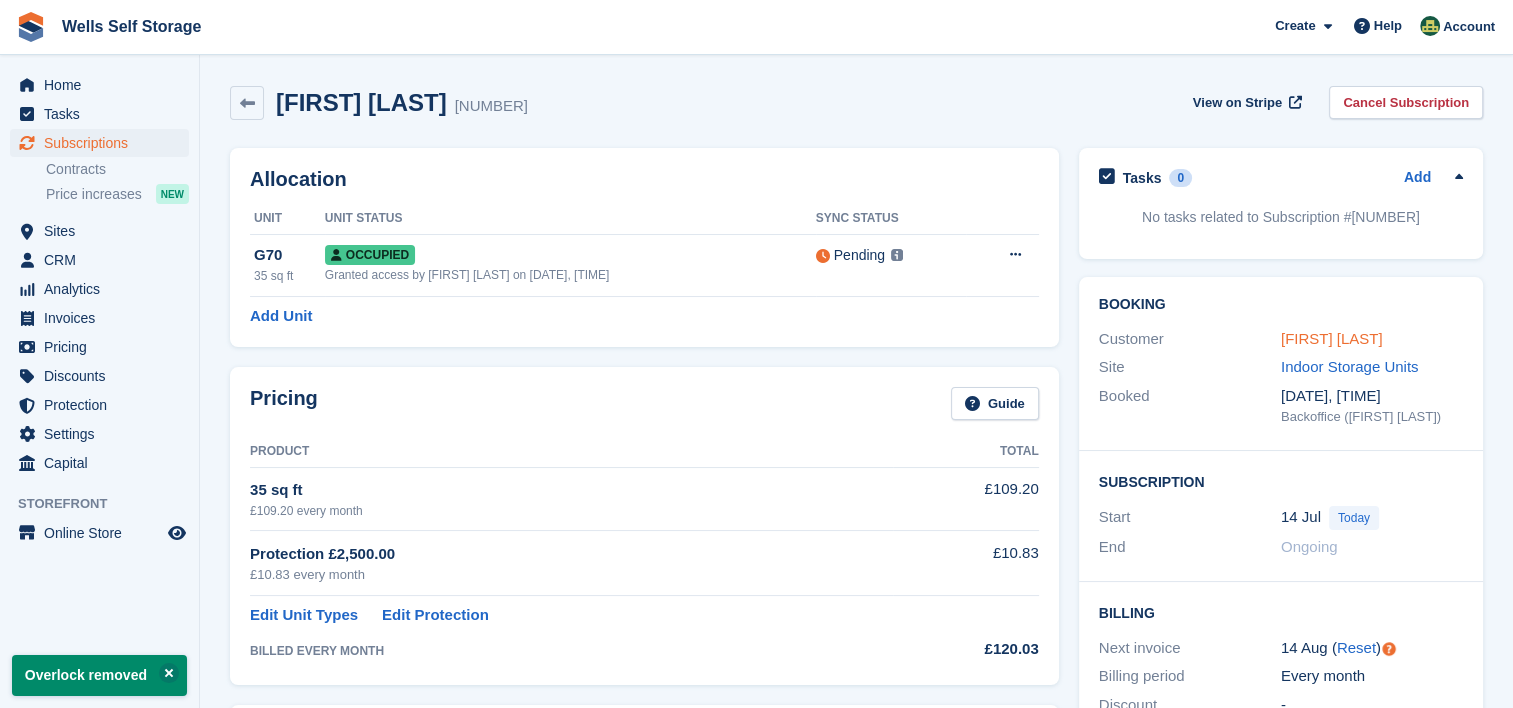 click on "[FIRST] [LAST]" at bounding box center (1332, 338) 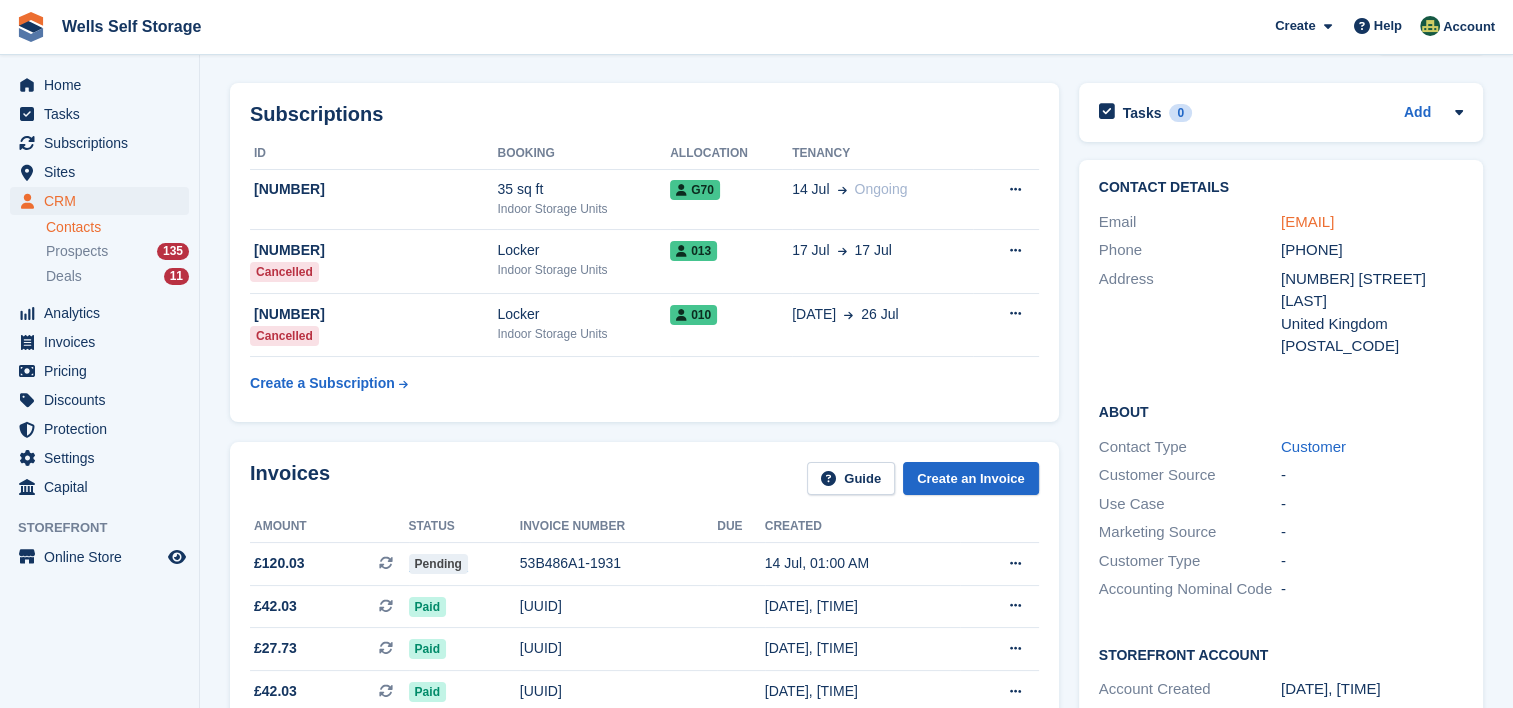 scroll, scrollTop: 100, scrollLeft: 0, axis: vertical 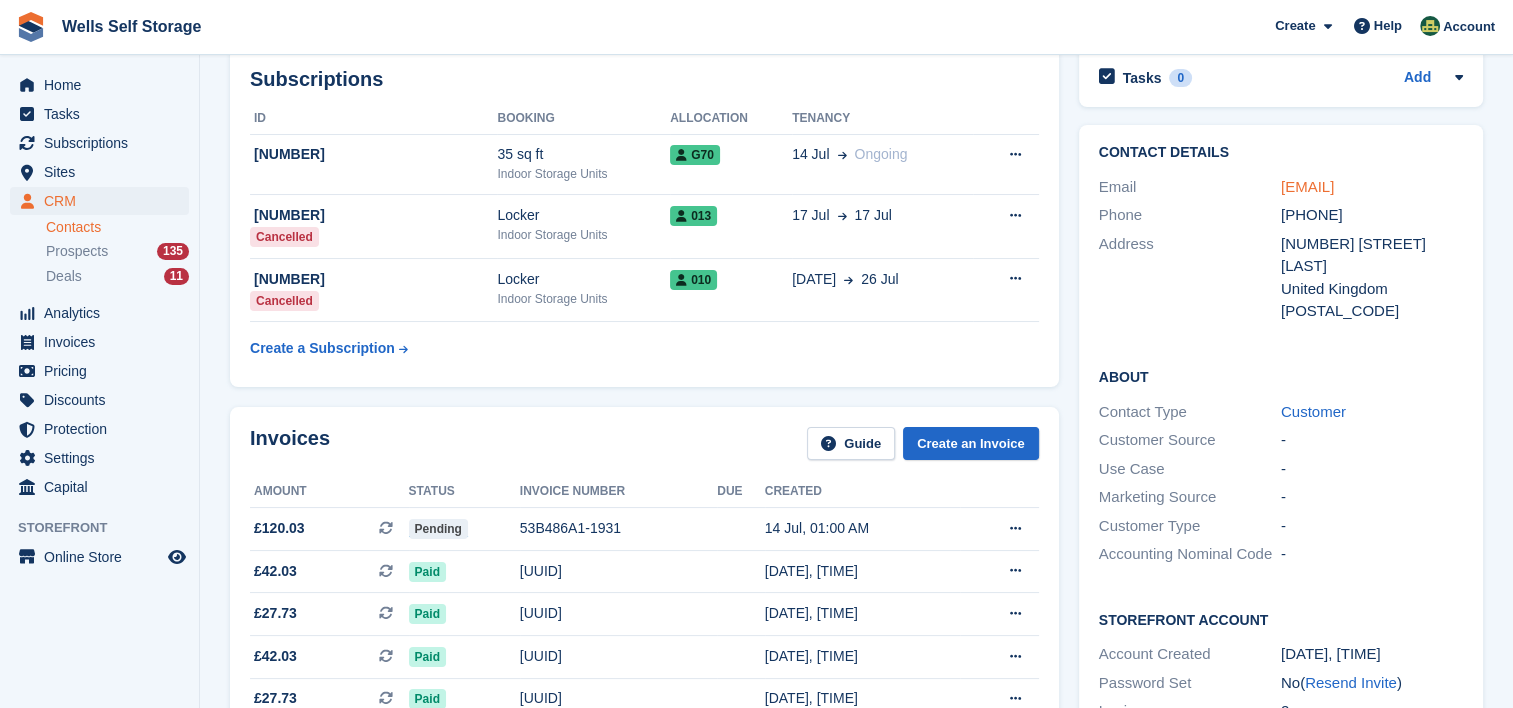 click on "[EMAIL]" at bounding box center (1307, 186) 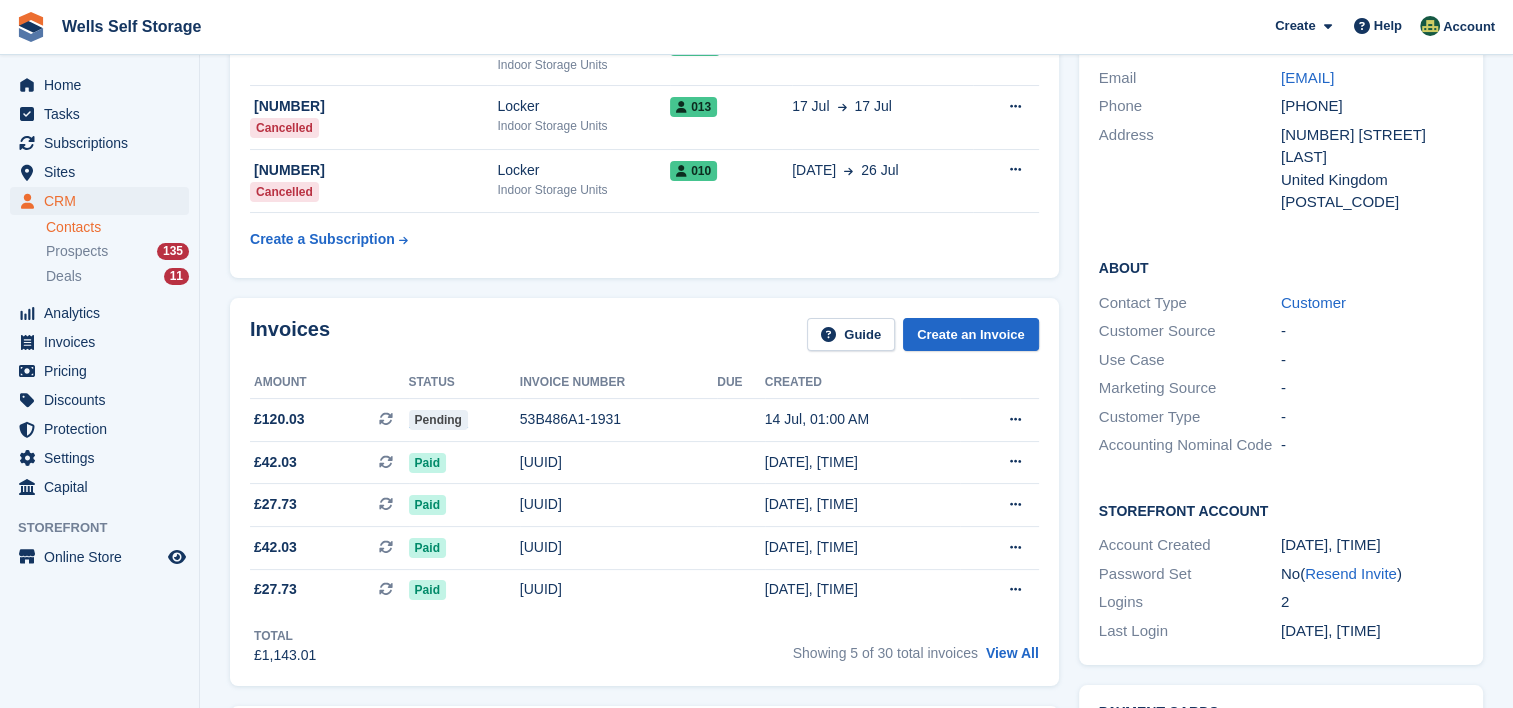 scroll, scrollTop: 147, scrollLeft: 0, axis: vertical 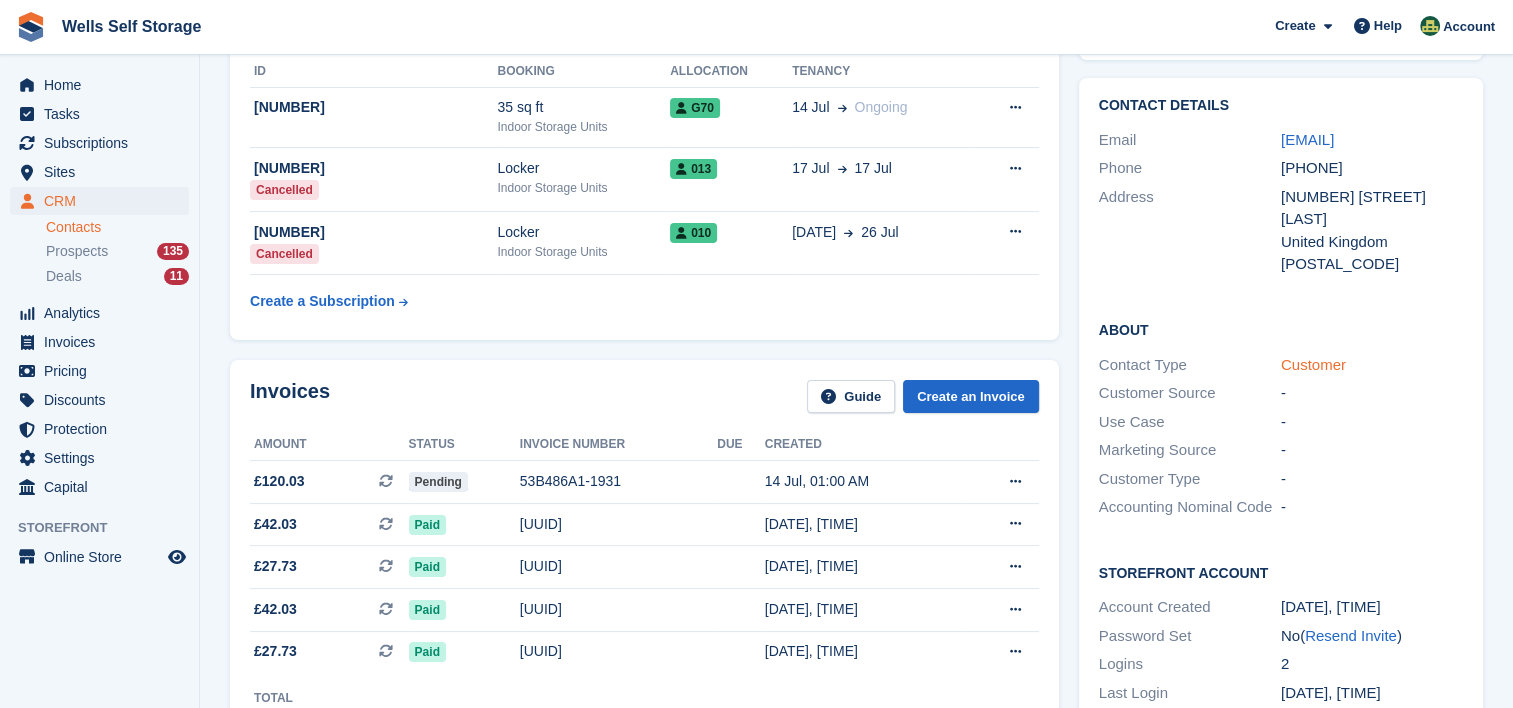 click on "Customer" at bounding box center (1313, 364) 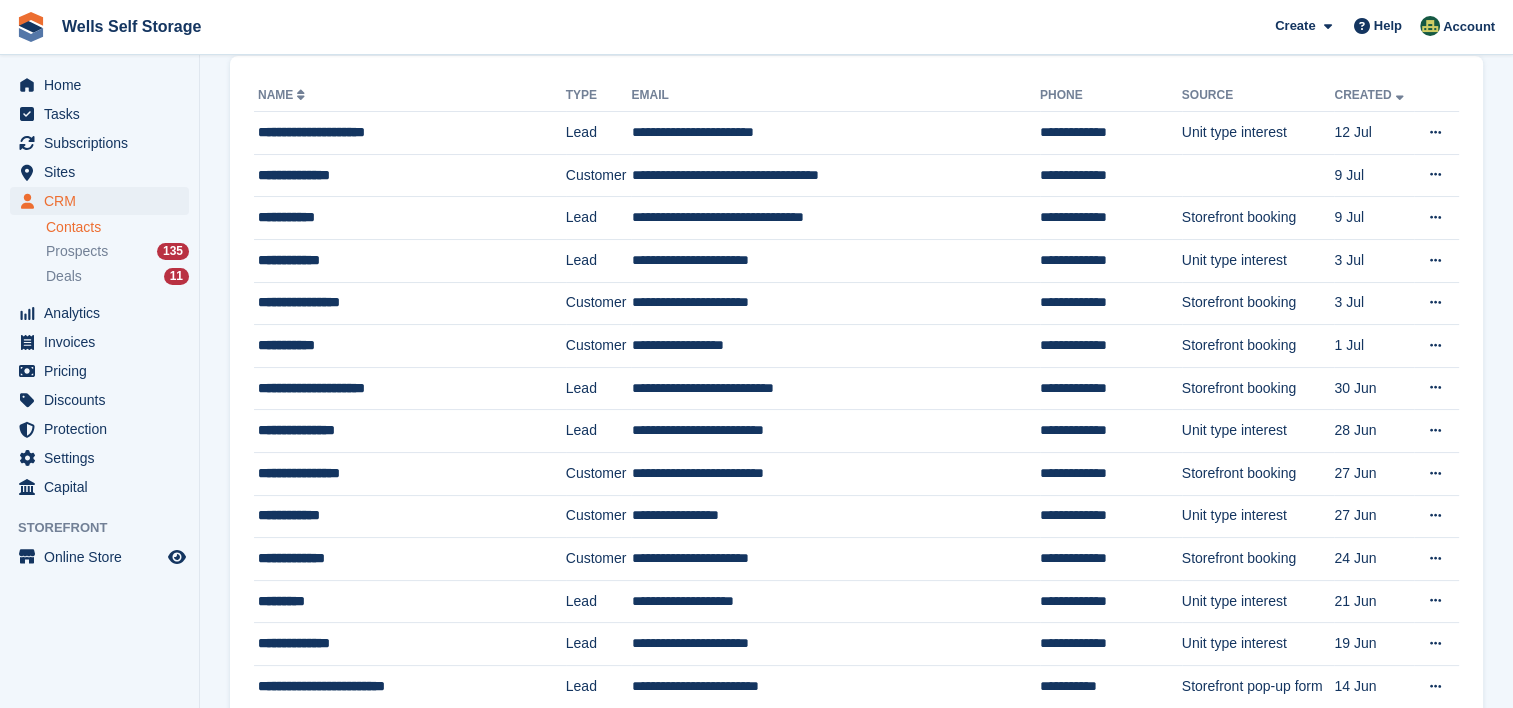 scroll, scrollTop: 0, scrollLeft: 0, axis: both 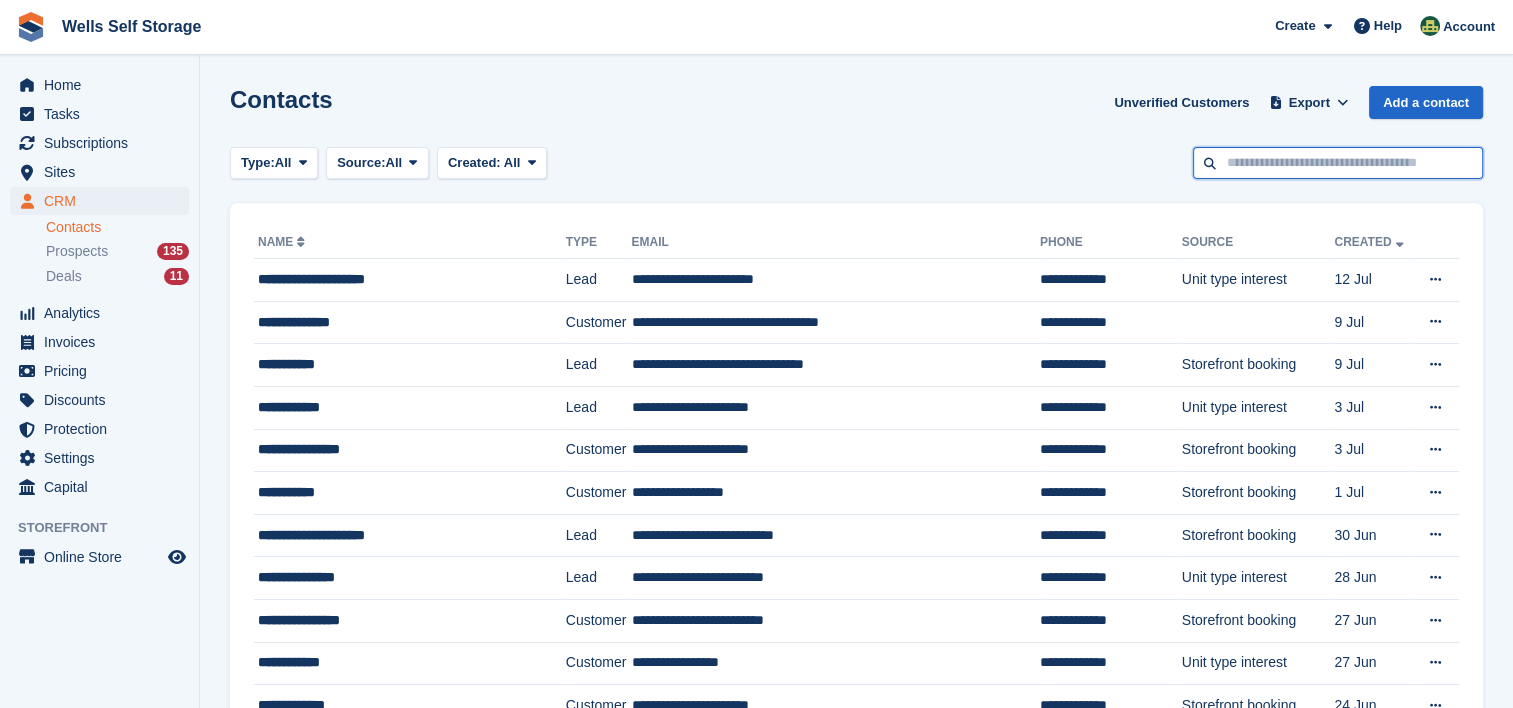 click at bounding box center (1338, 163) 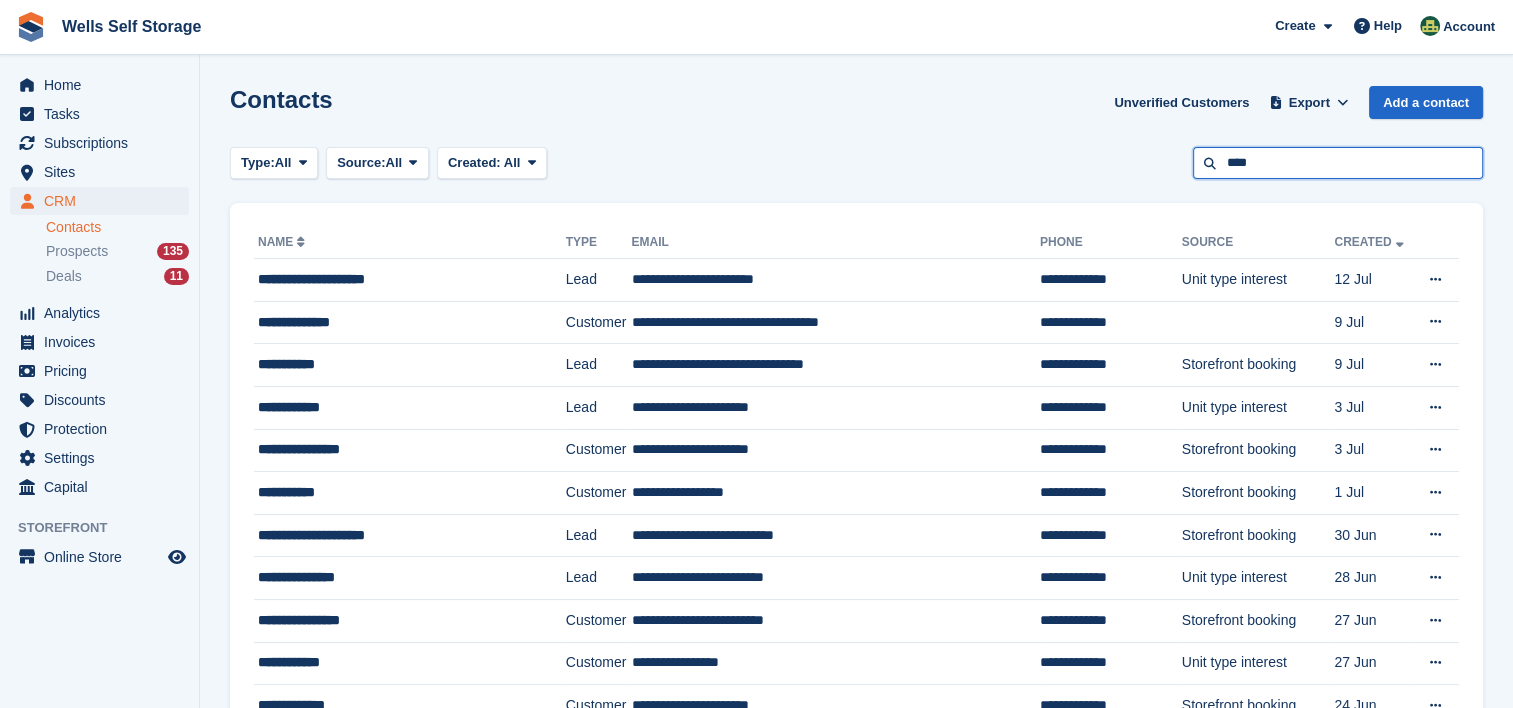 type on "****" 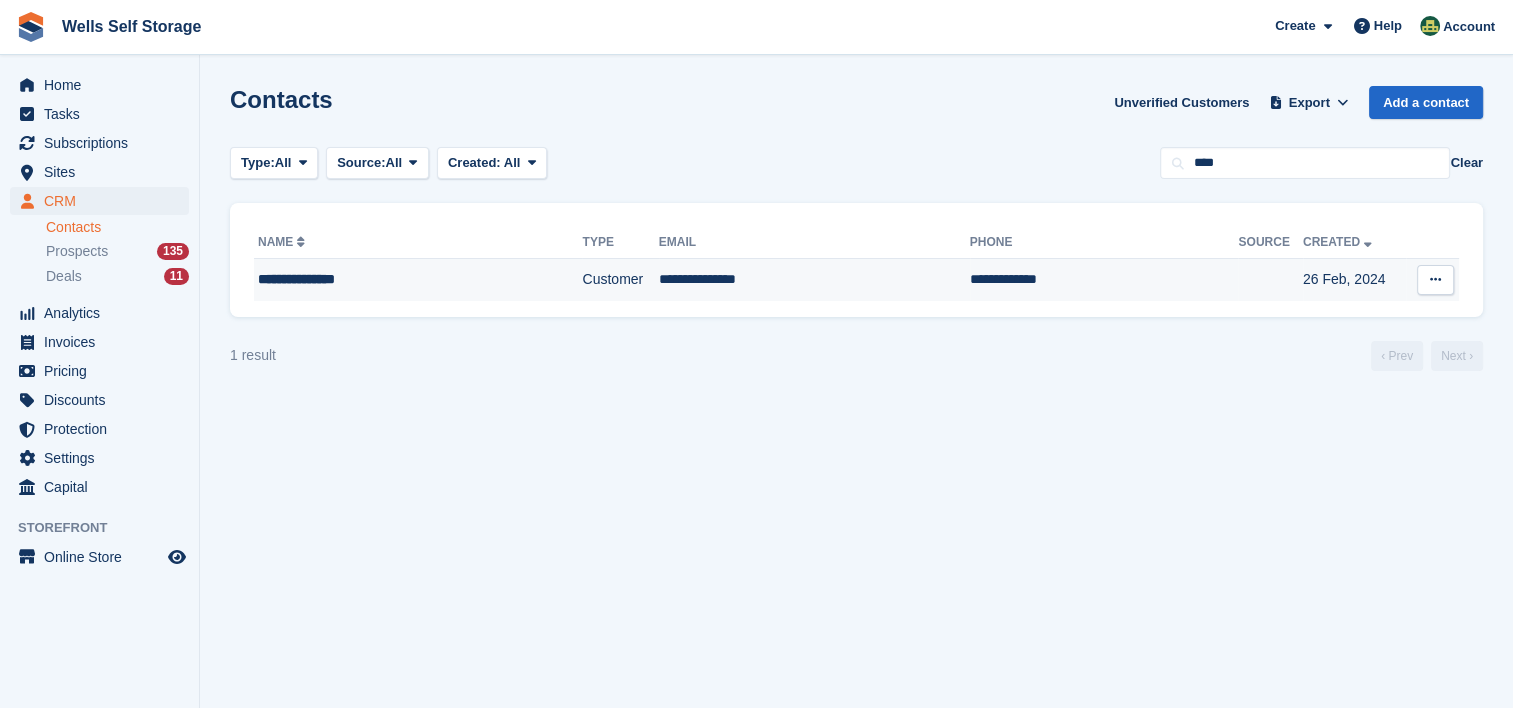 click at bounding box center [1435, 279] 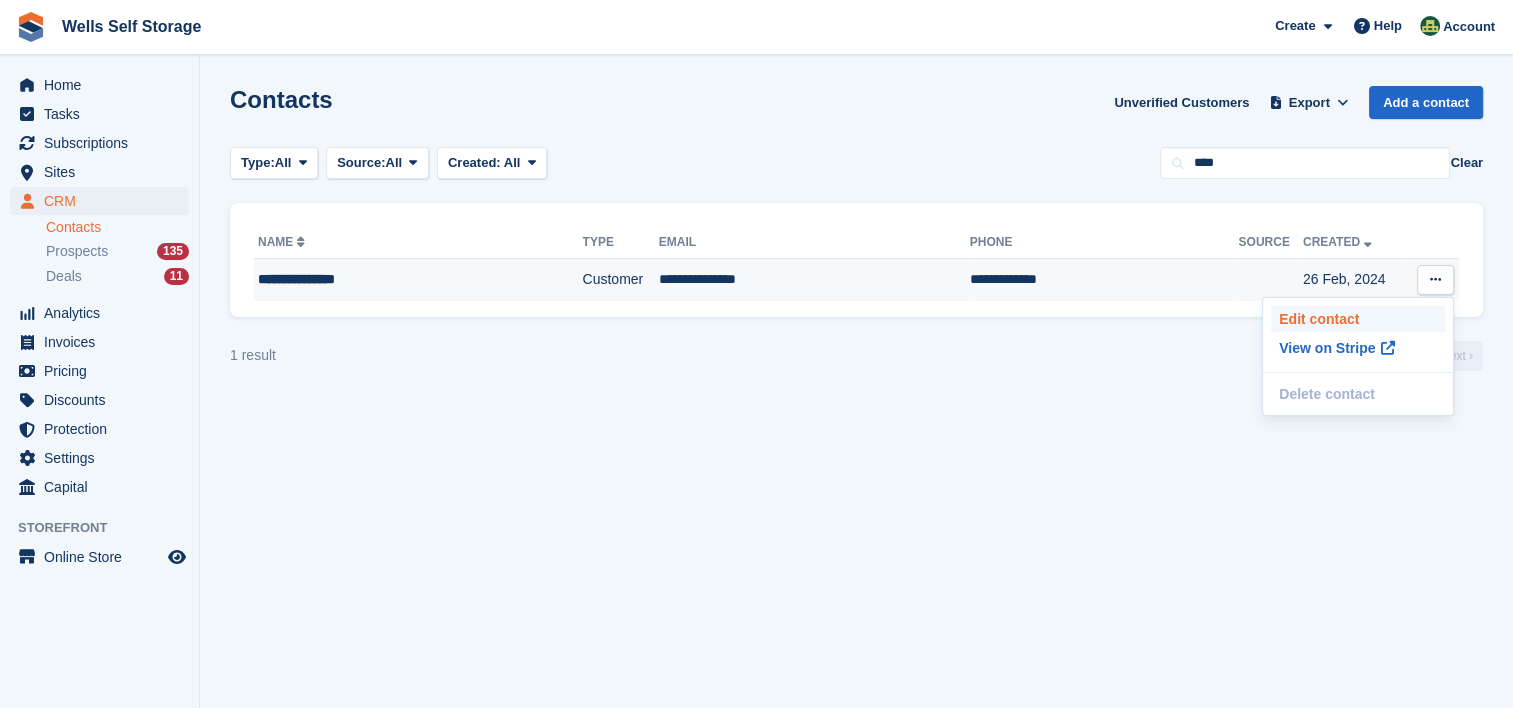 click on "Edit contact" at bounding box center (1358, 319) 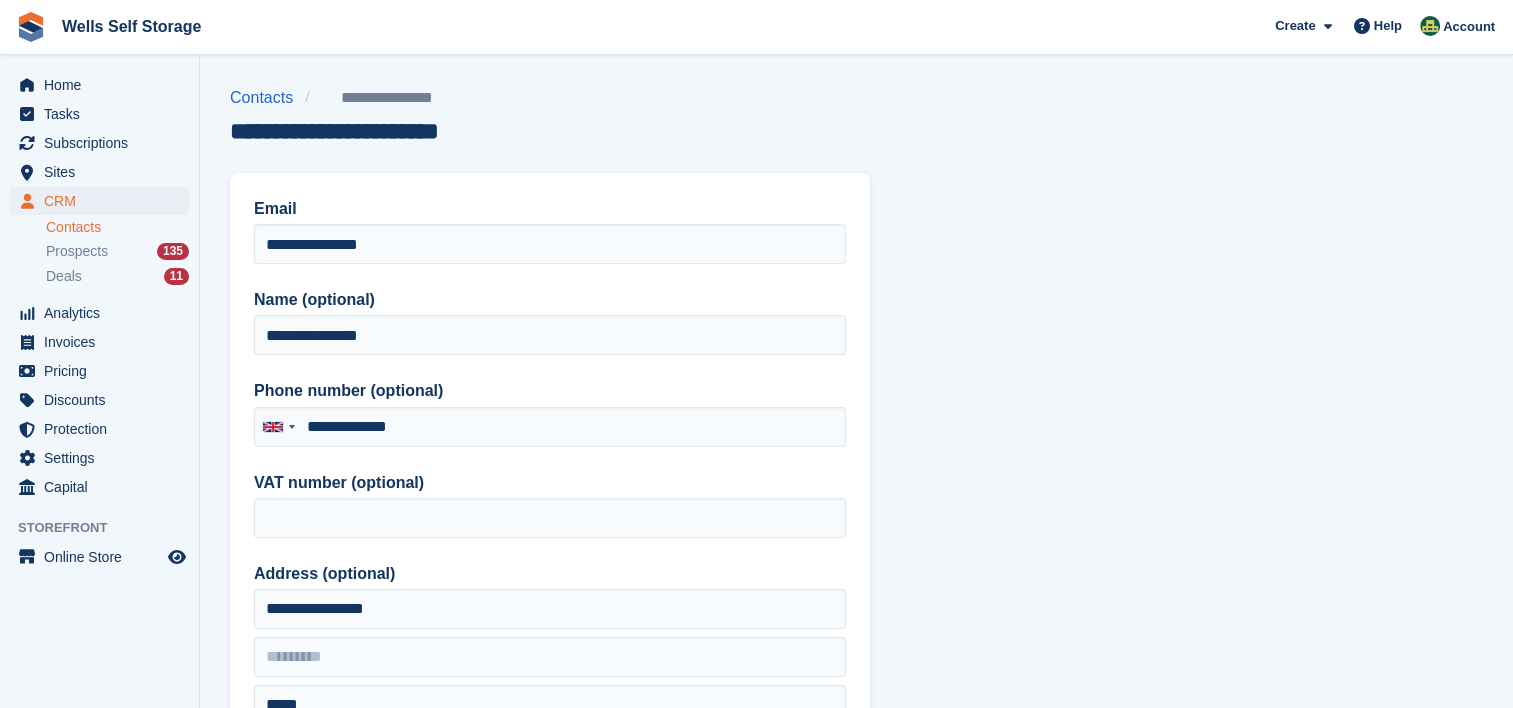 type on "**********" 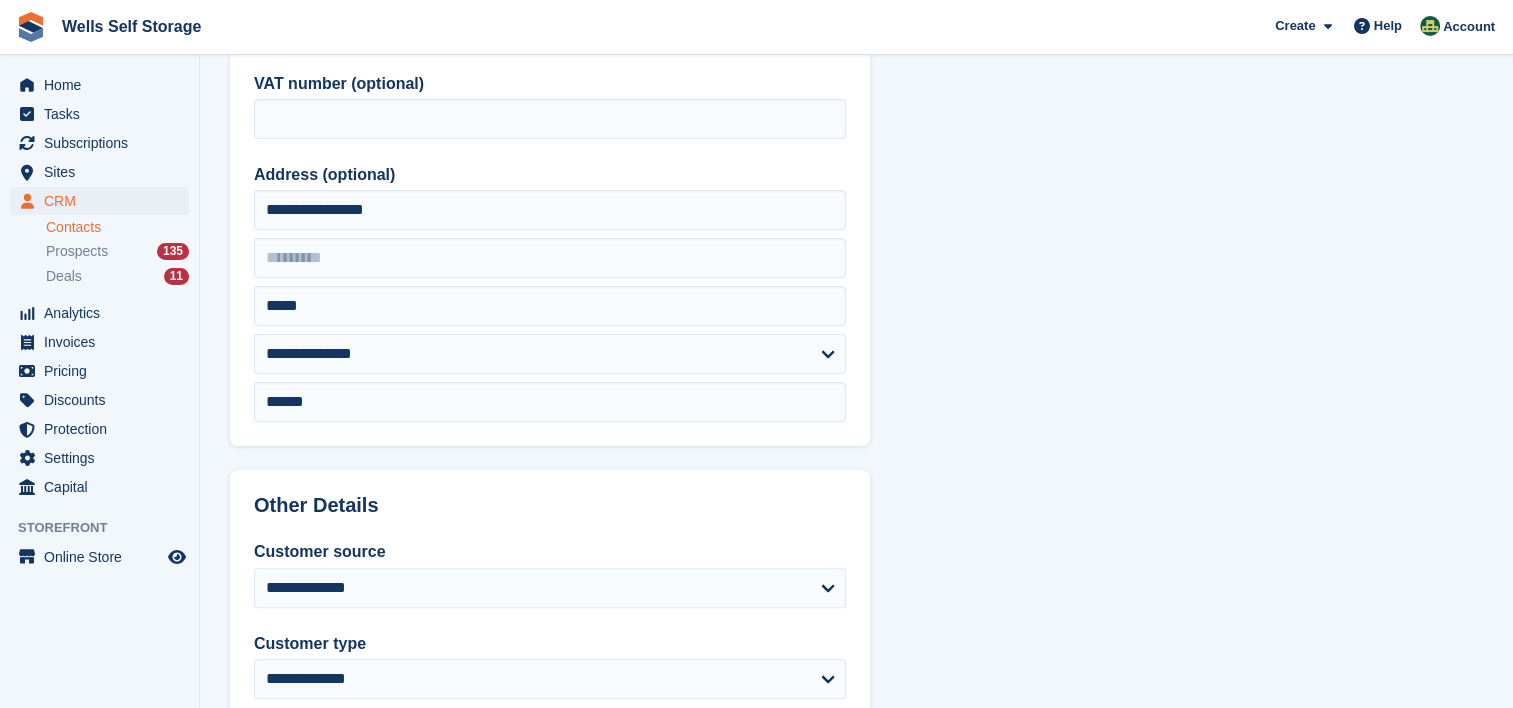 scroll, scrollTop: 400, scrollLeft: 0, axis: vertical 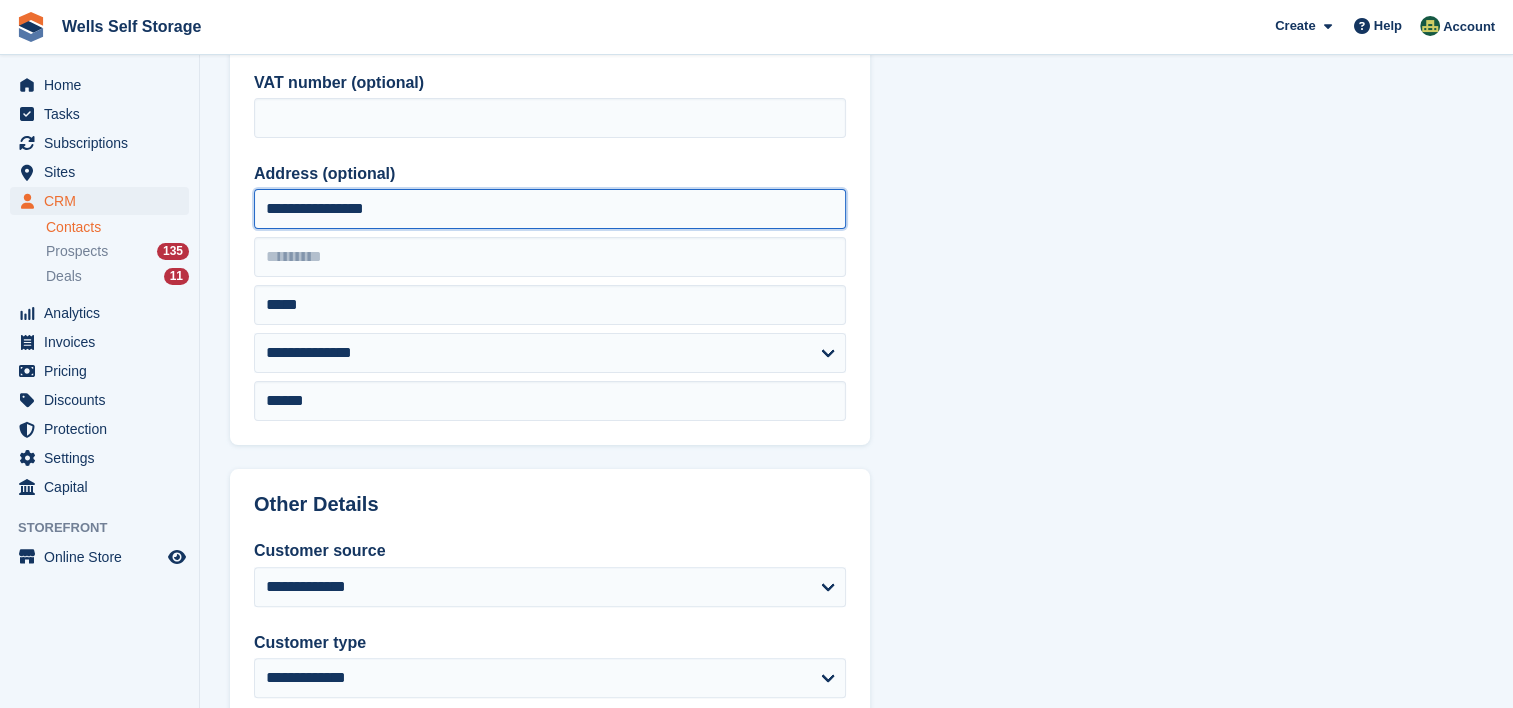 drag, startPoint x: 359, startPoint y: 210, endPoint x: 117, endPoint y: 218, distance: 242.1322 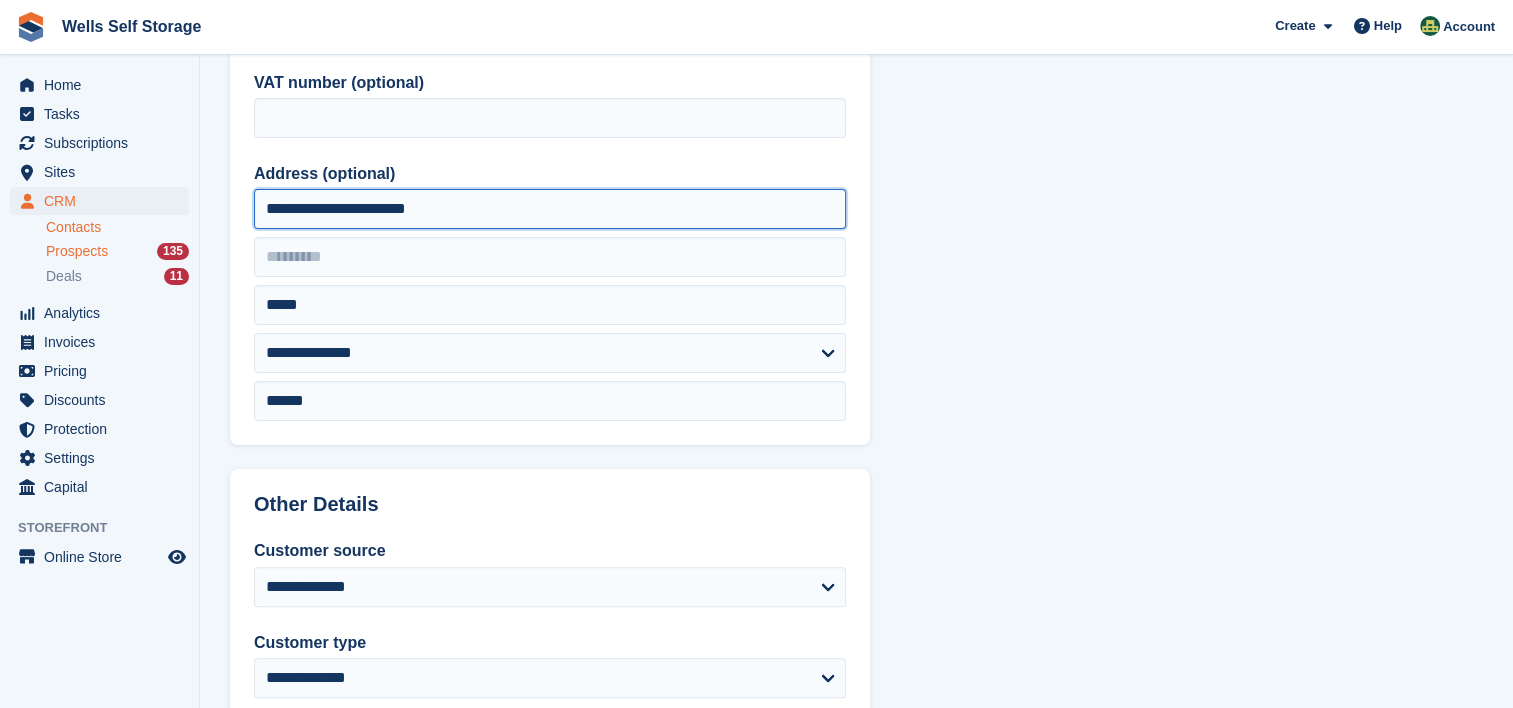 type on "**********" 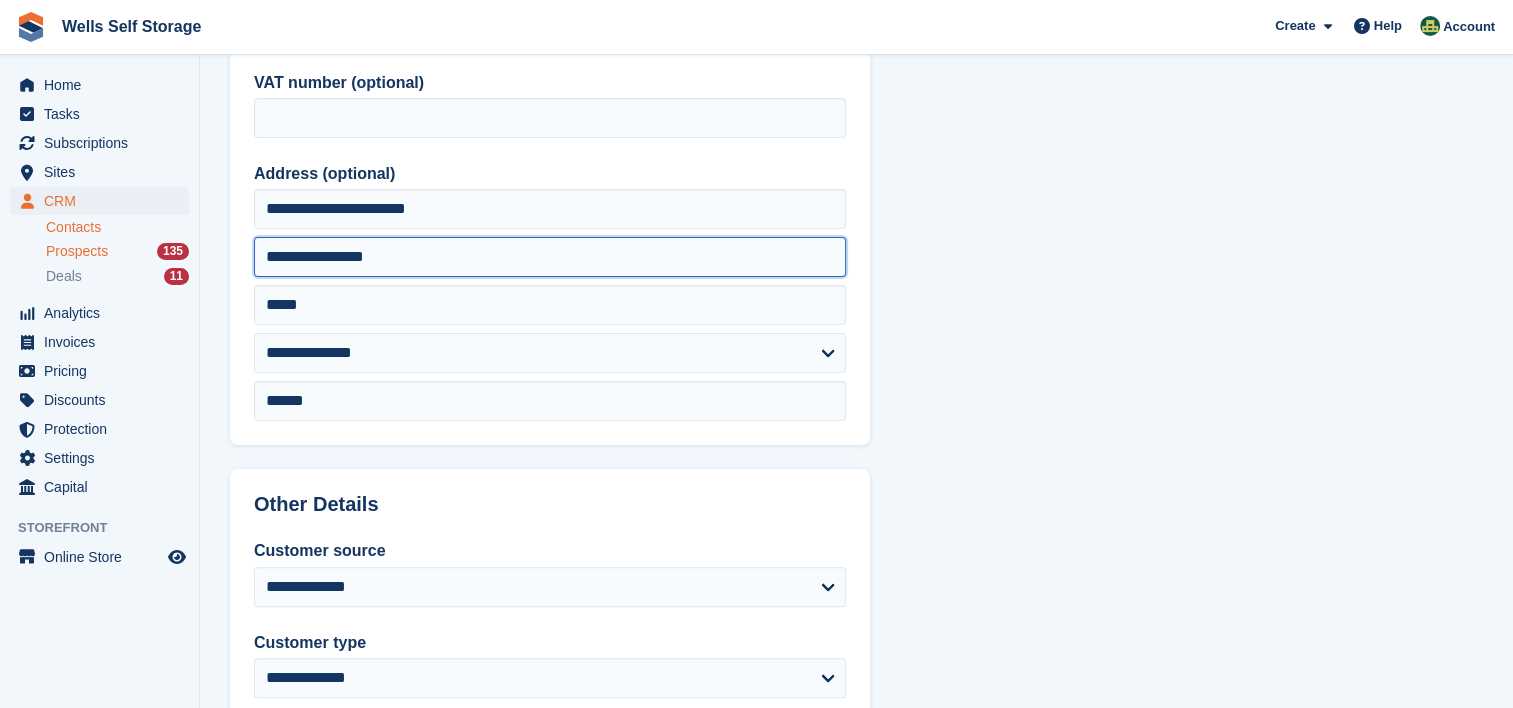 type on "**********" 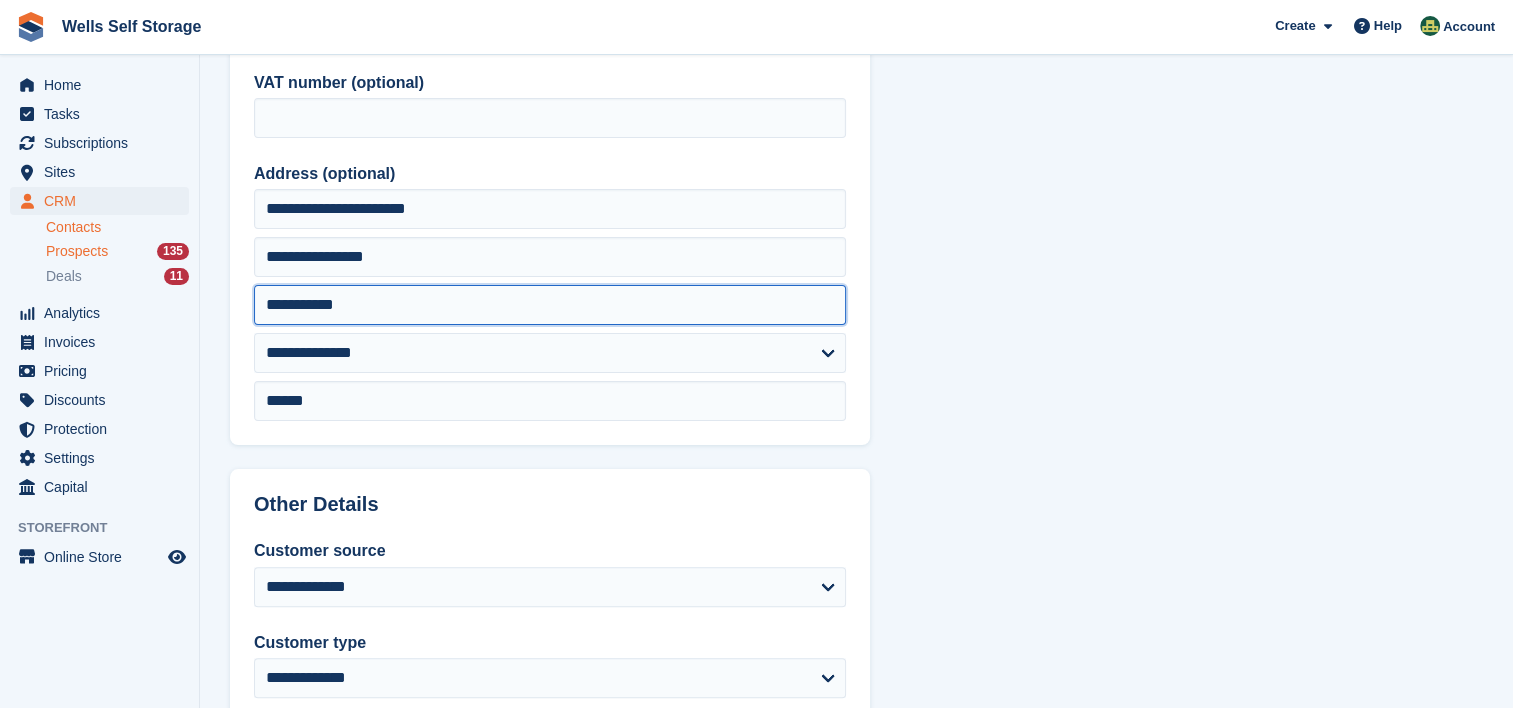 type on "**********" 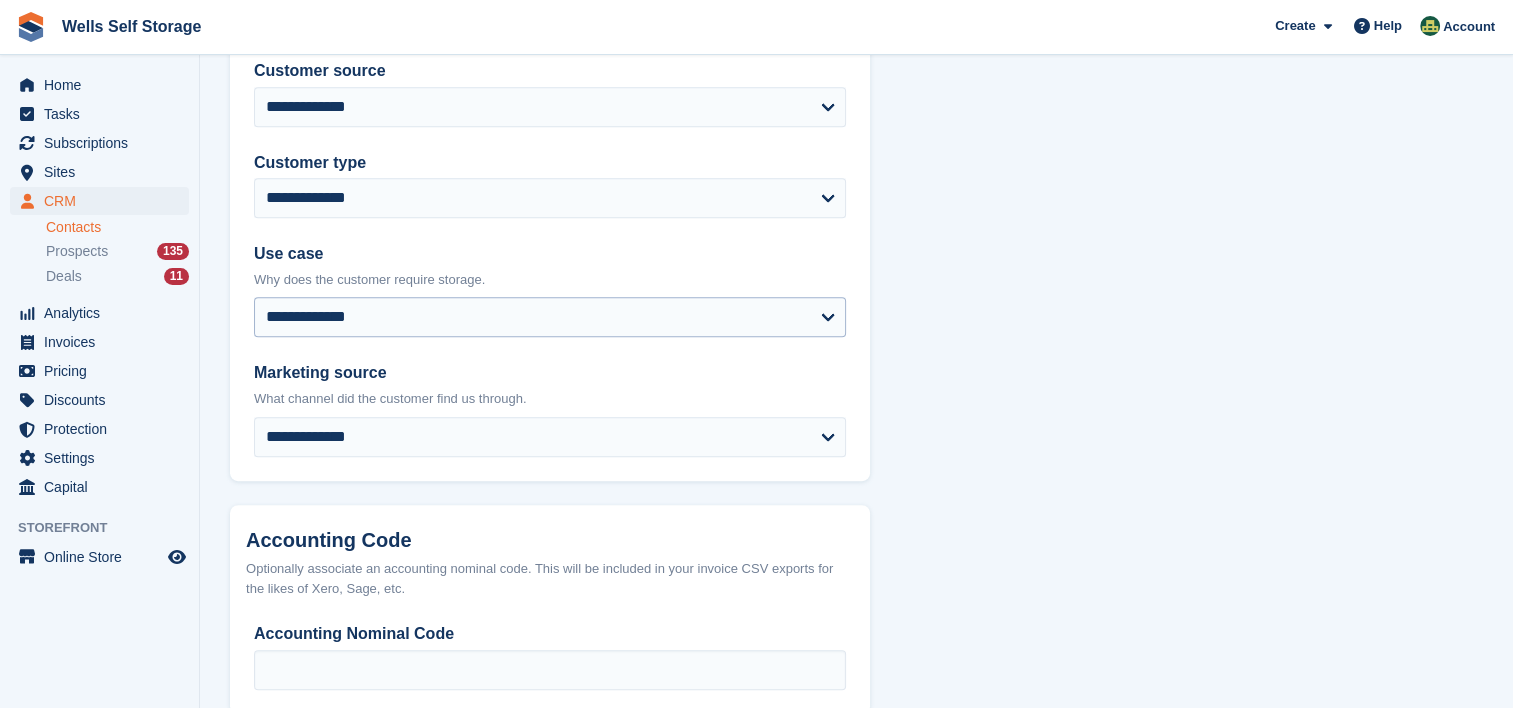scroll, scrollTop: 996, scrollLeft: 0, axis: vertical 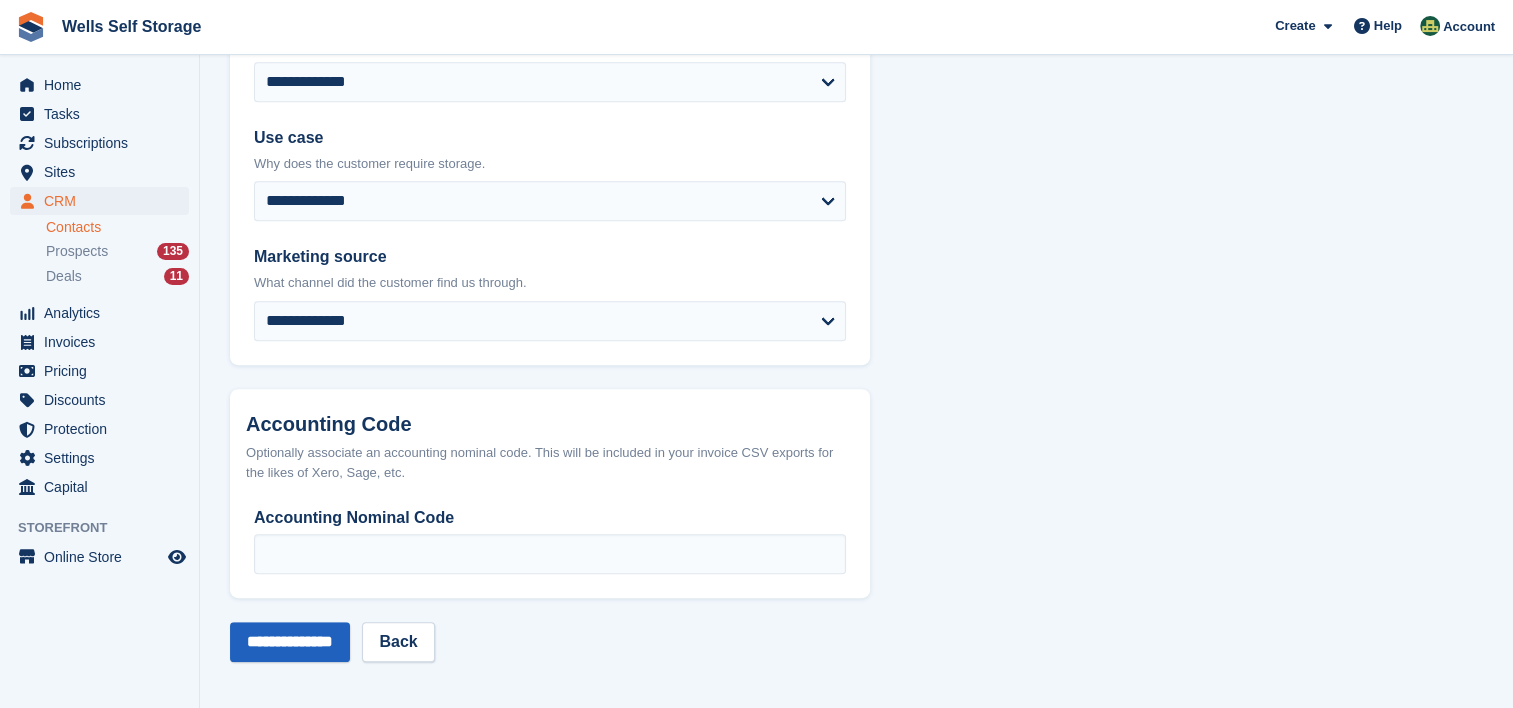 type on "*******" 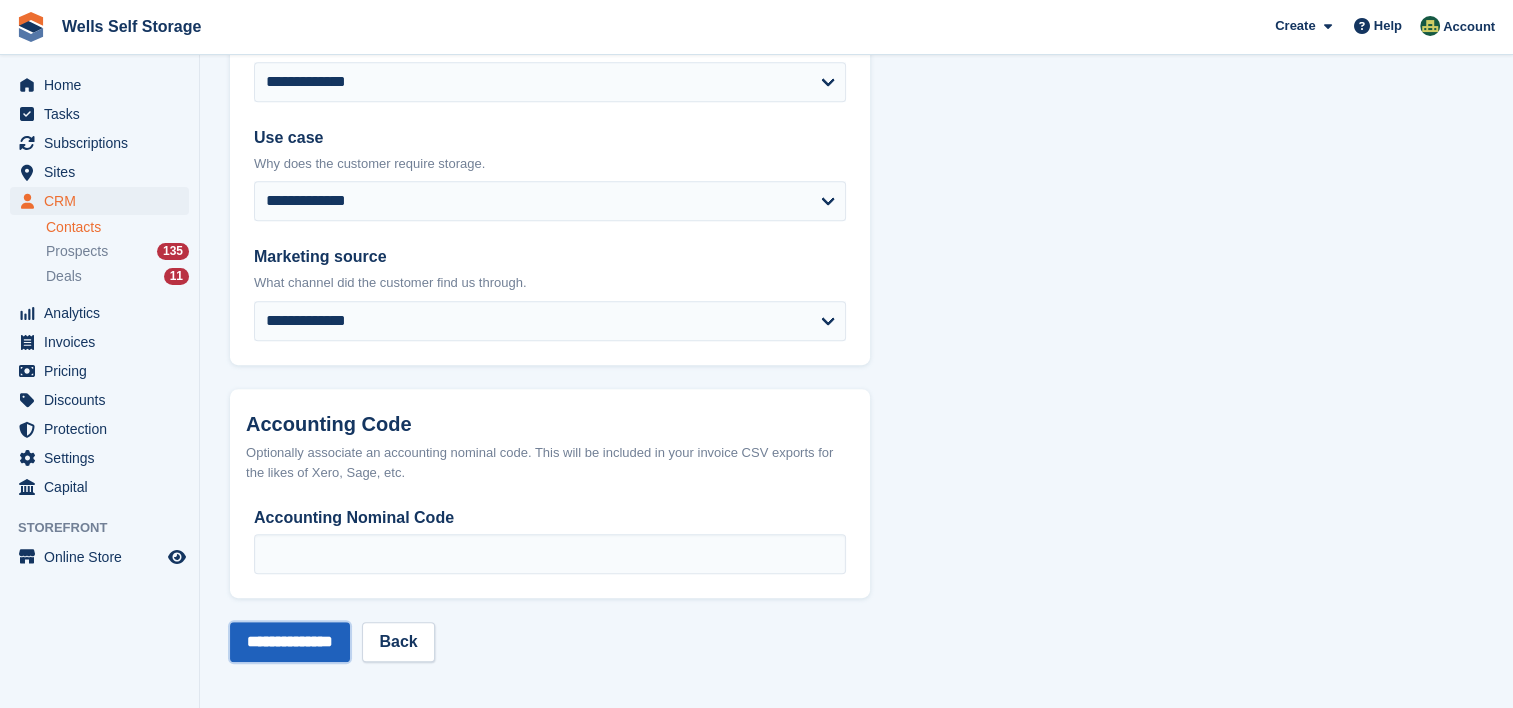 click on "**********" at bounding box center (290, 642) 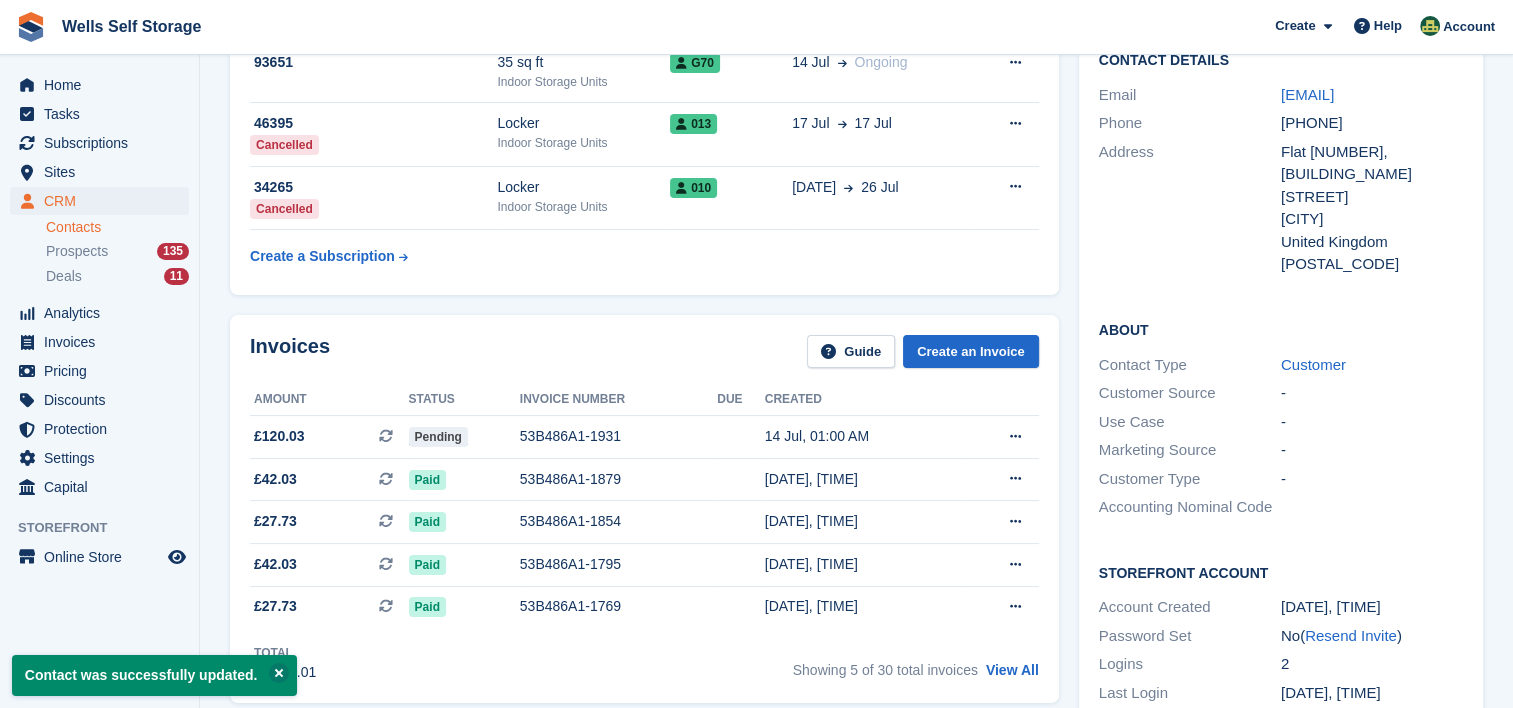 scroll, scrollTop: 200, scrollLeft: 0, axis: vertical 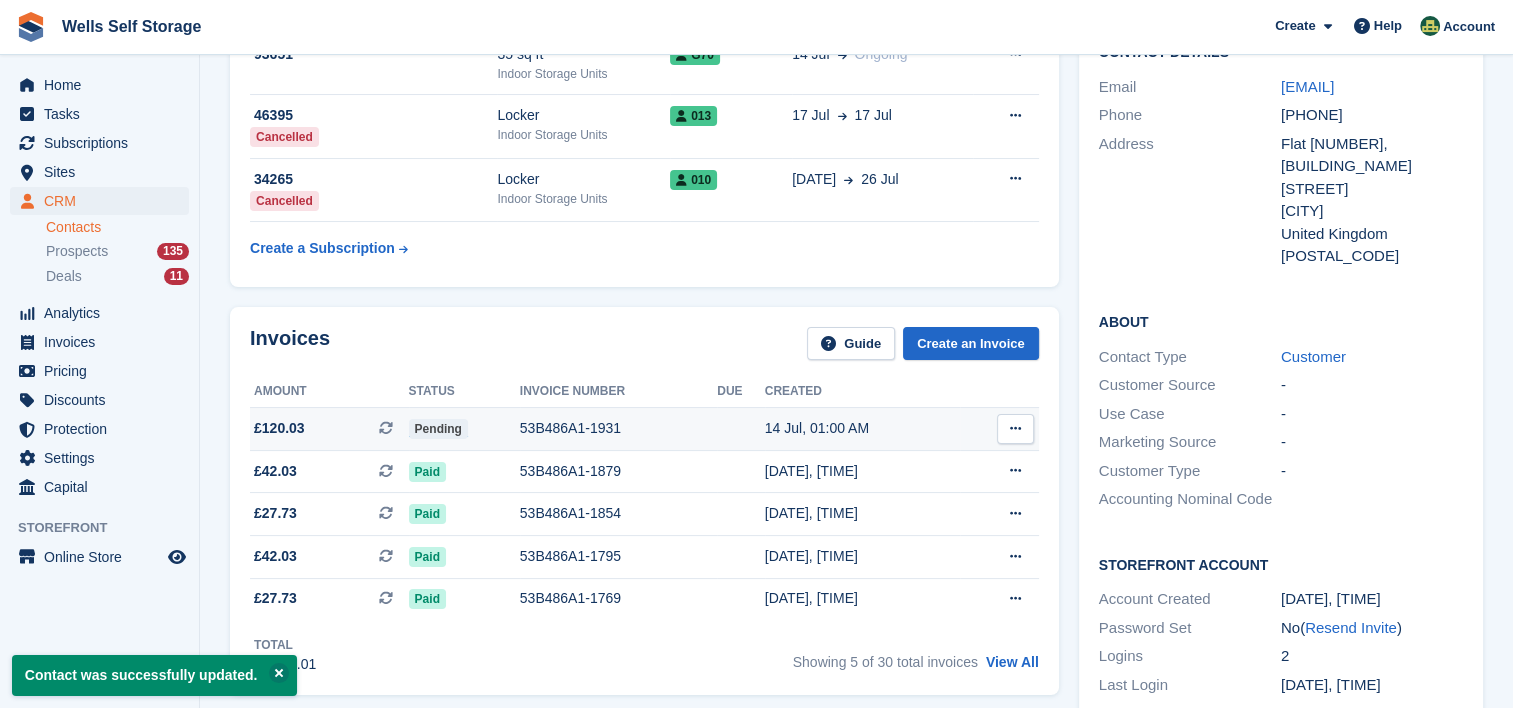 click at bounding box center (1015, 429) 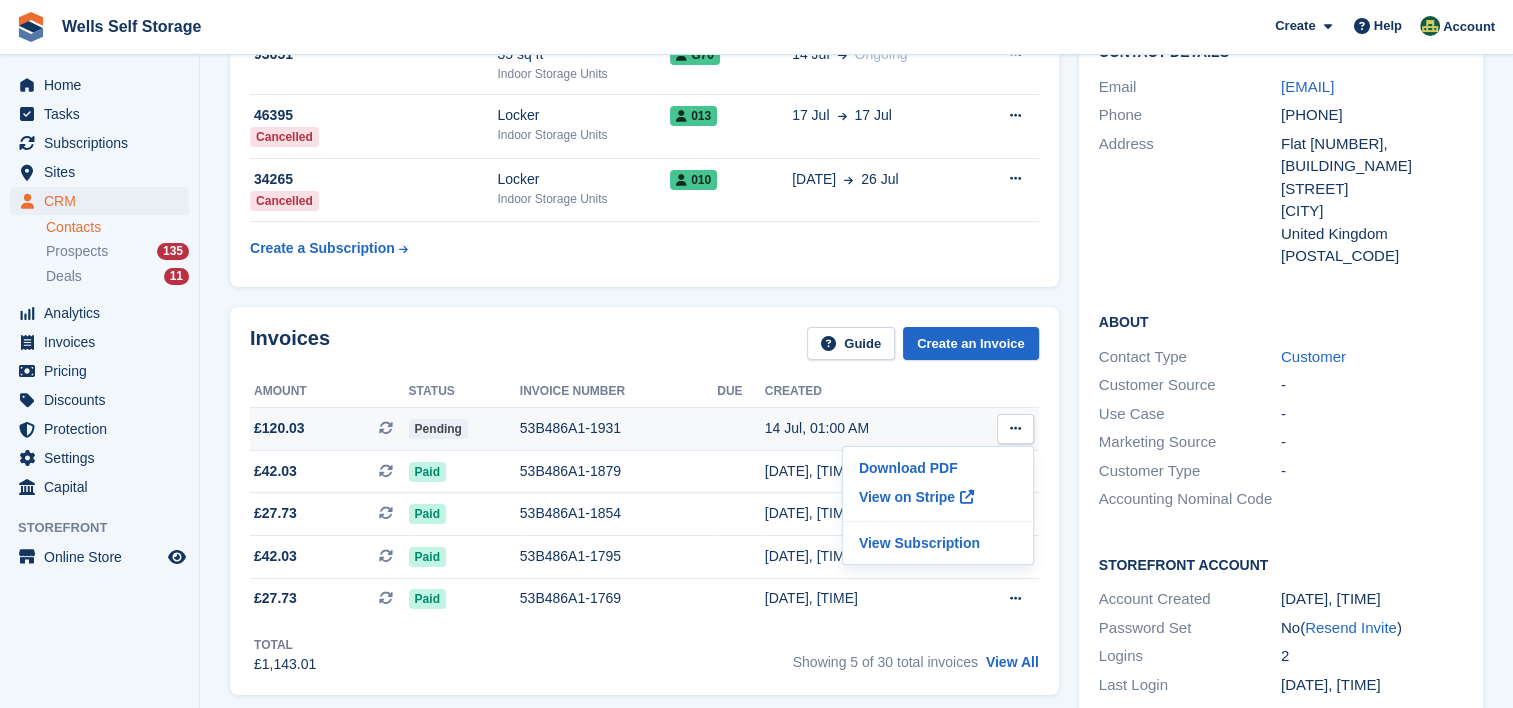 click on "53B486A1-1931" at bounding box center [618, 428] 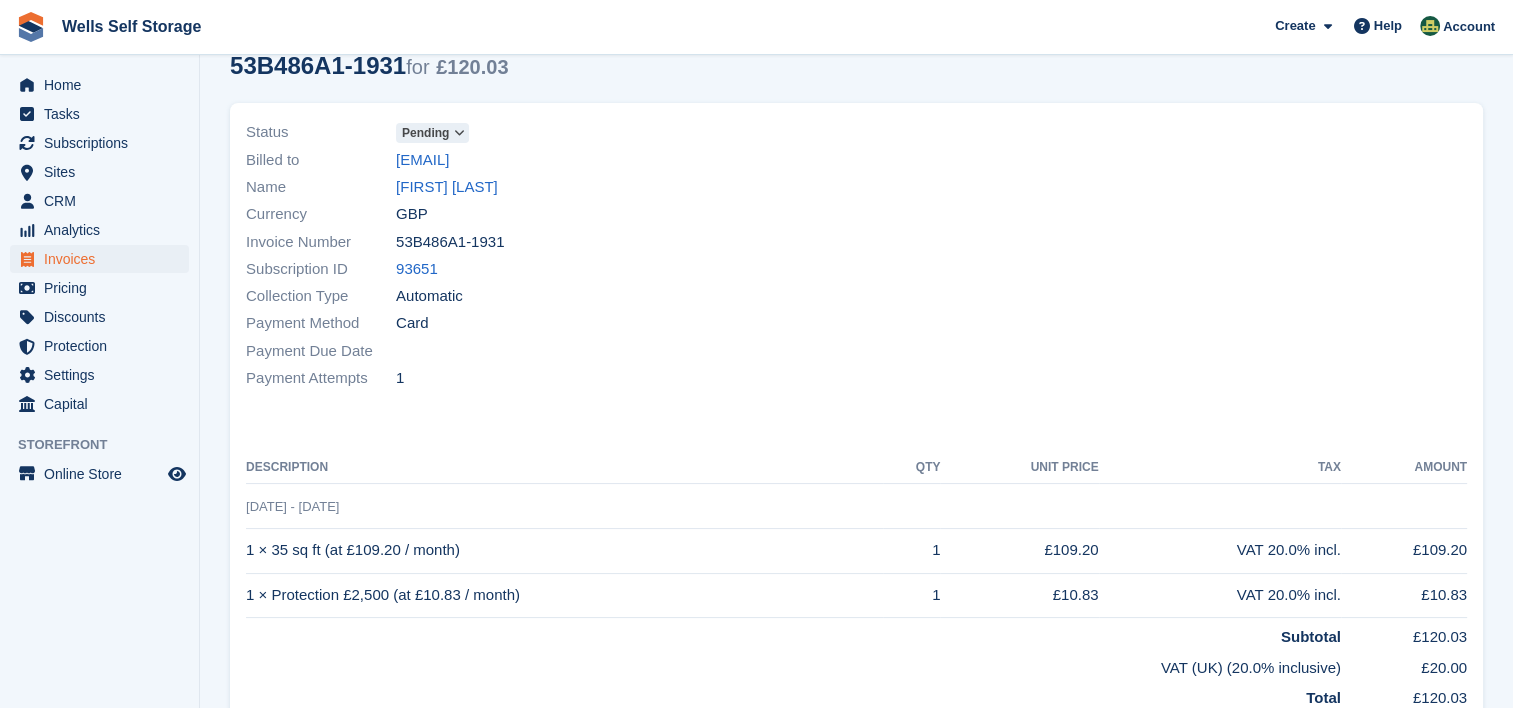scroll, scrollTop: 0, scrollLeft: 0, axis: both 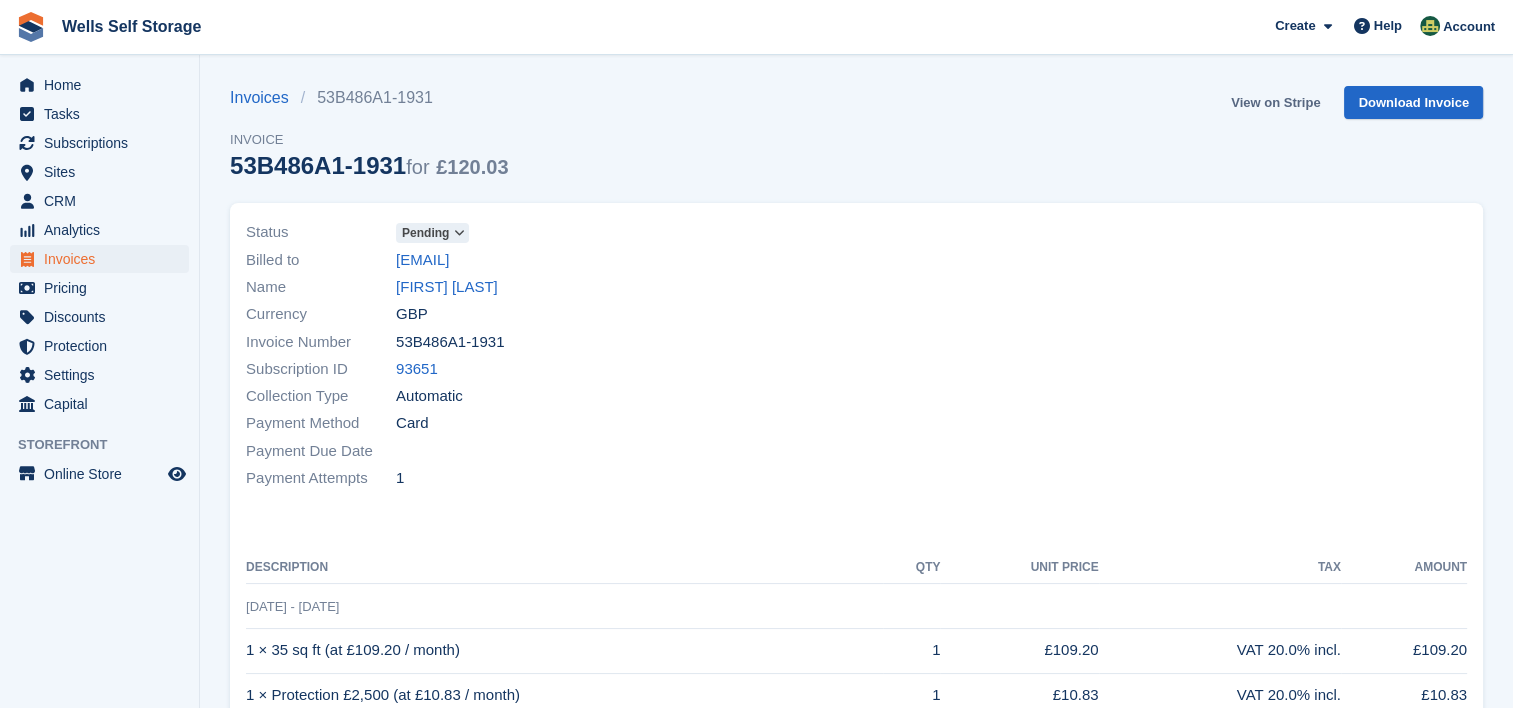click on "View on Stripe" at bounding box center (1275, 102) 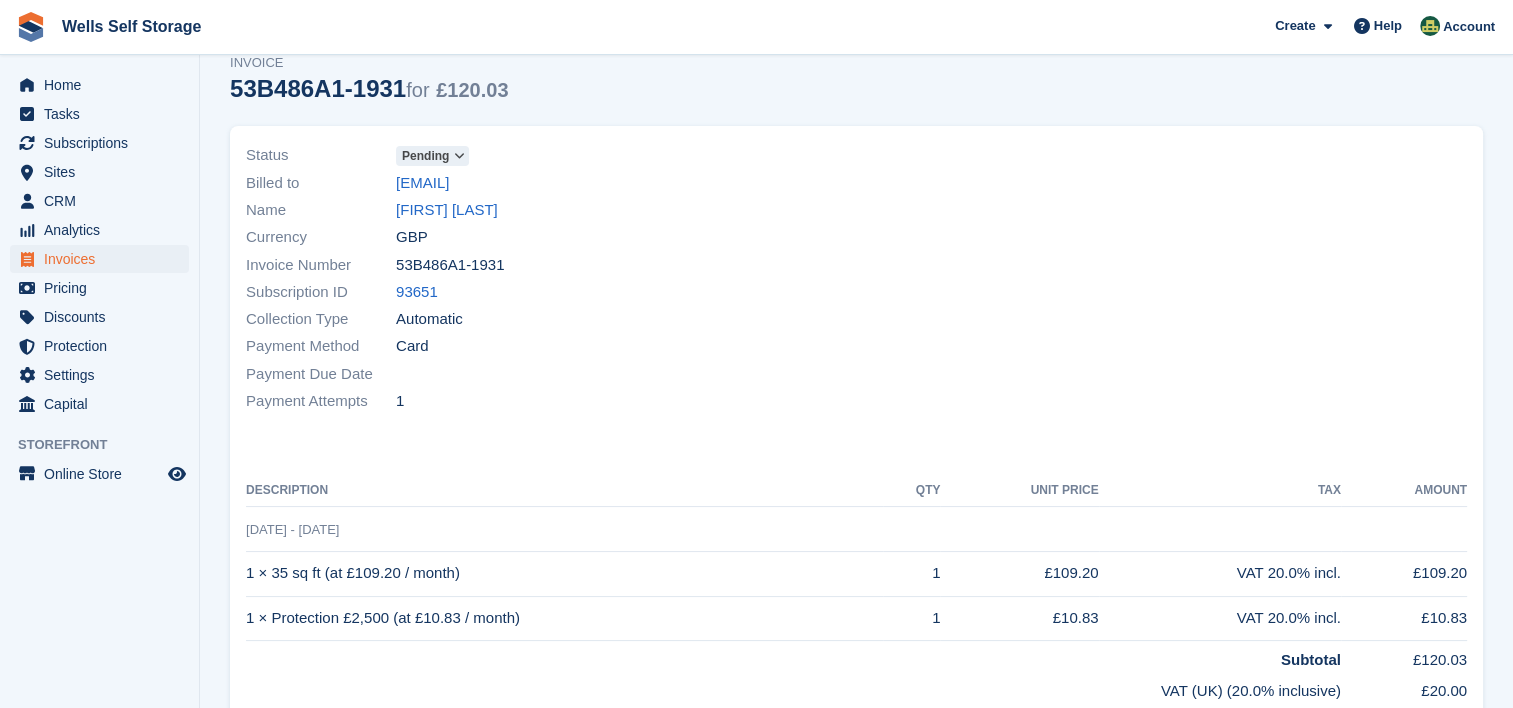 scroll, scrollTop: 0, scrollLeft: 0, axis: both 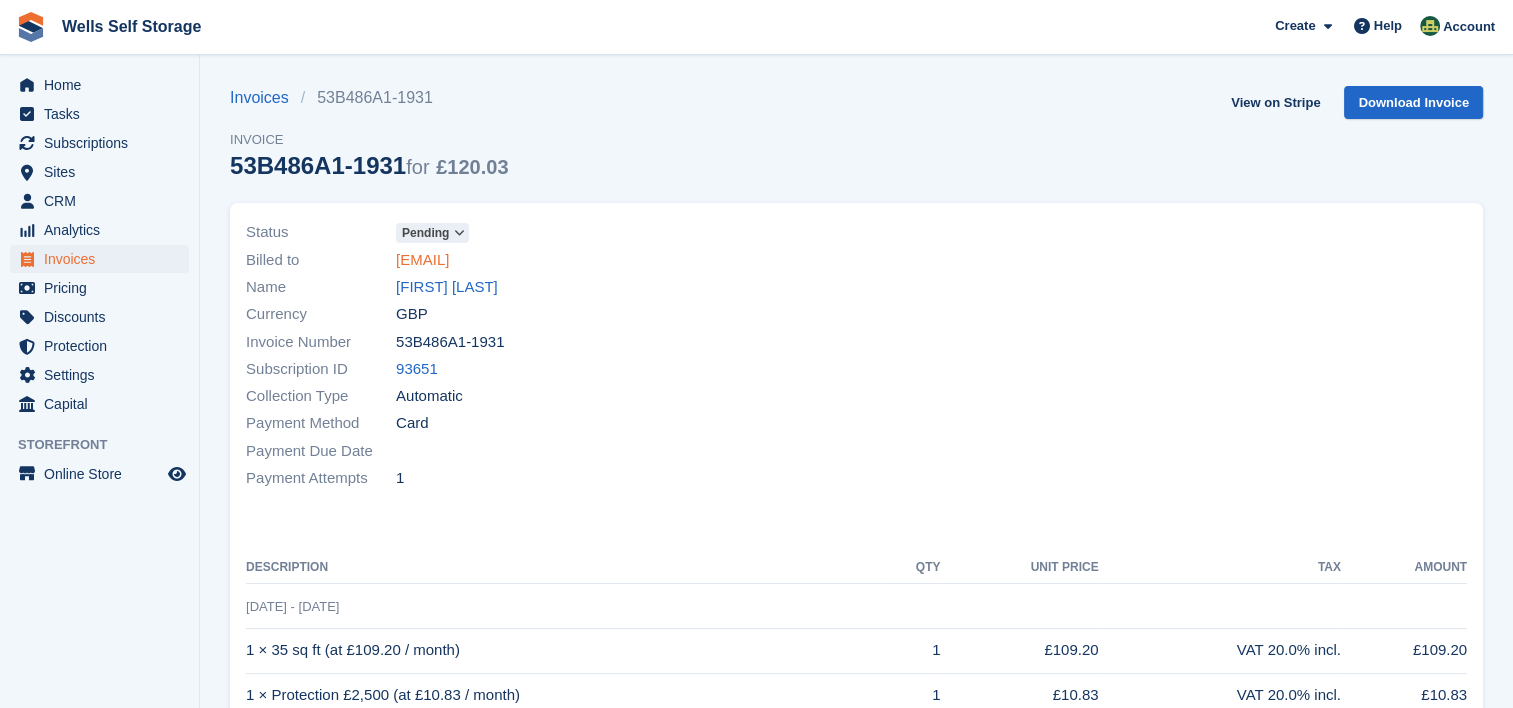 click on "ramon@gmx.co.uk" at bounding box center (422, 260) 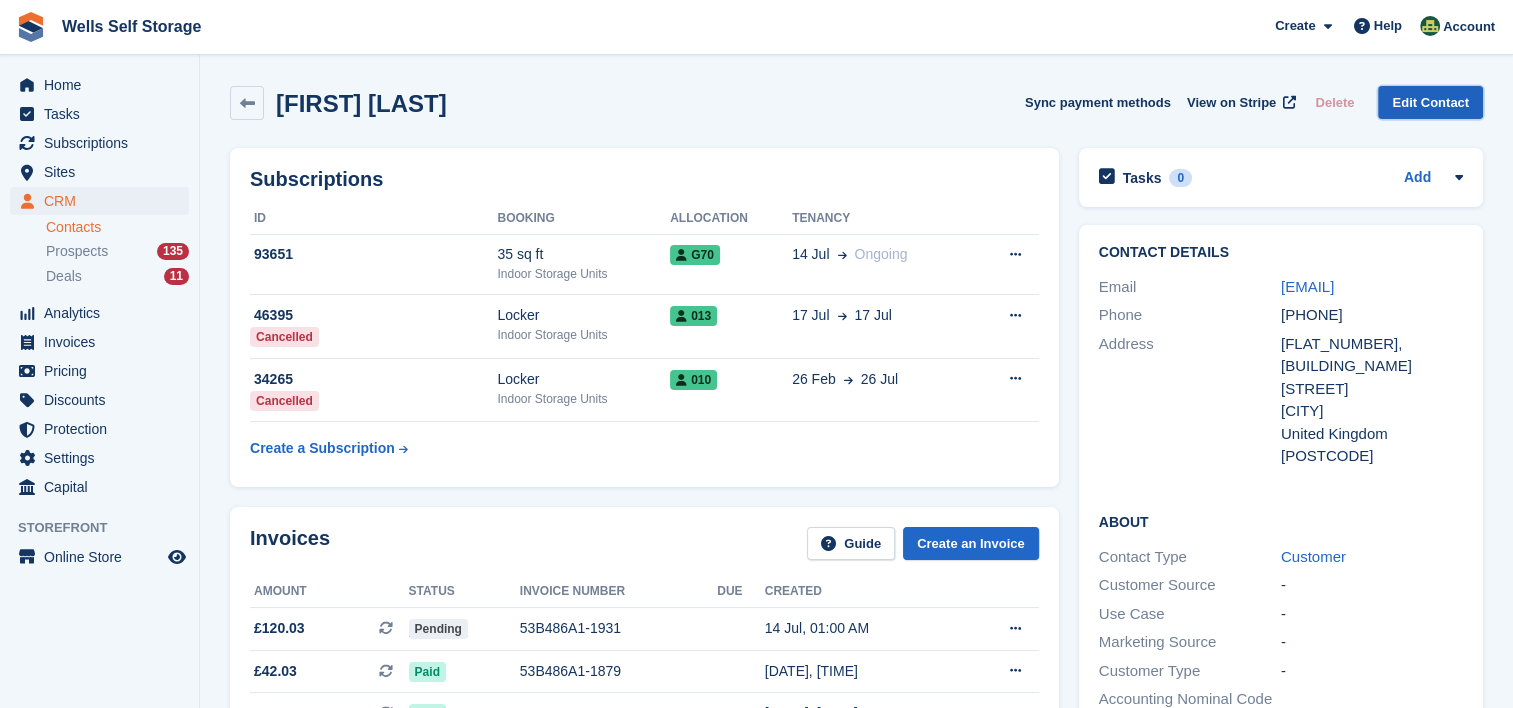 click on "Edit Contact" at bounding box center [1430, 102] 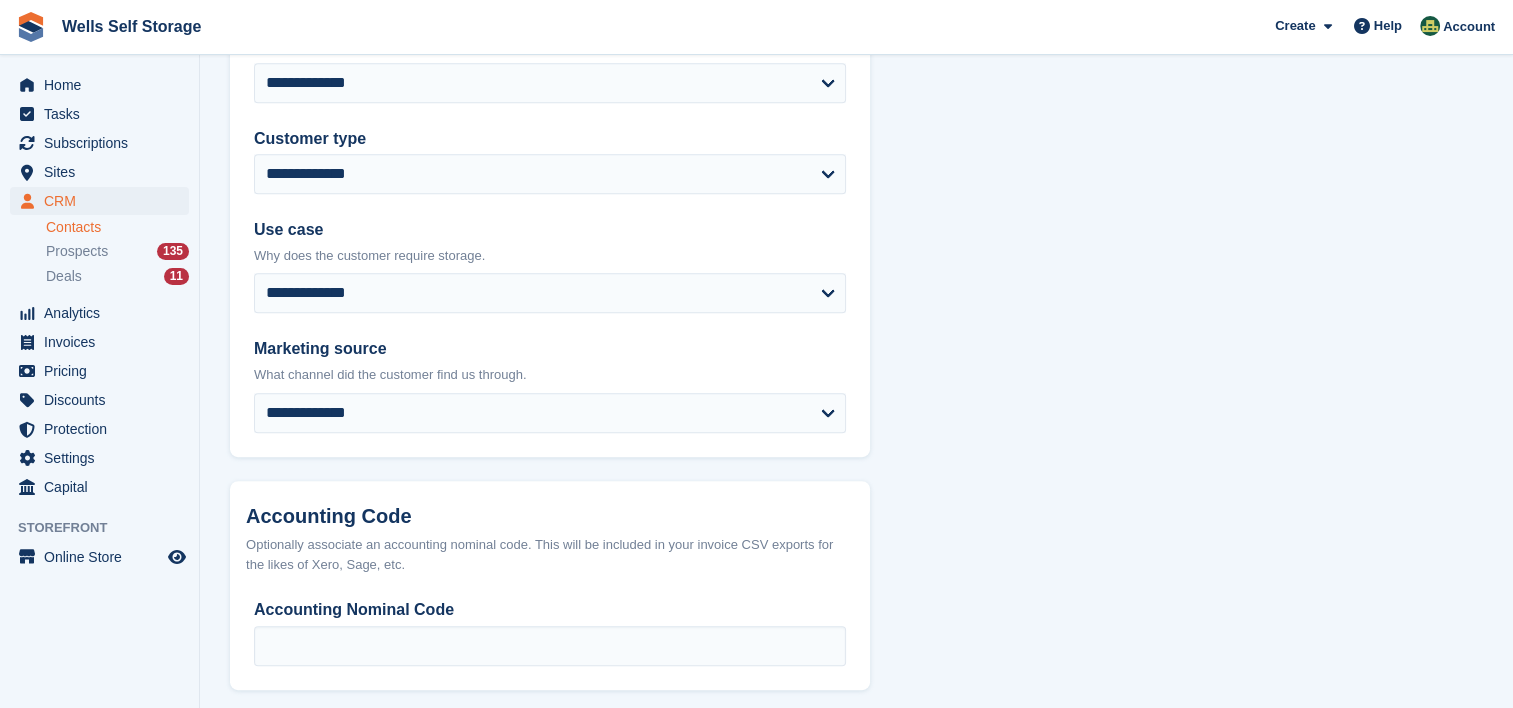 scroll, scrollTop: 996, scrollLeft: 0, axis: vertical 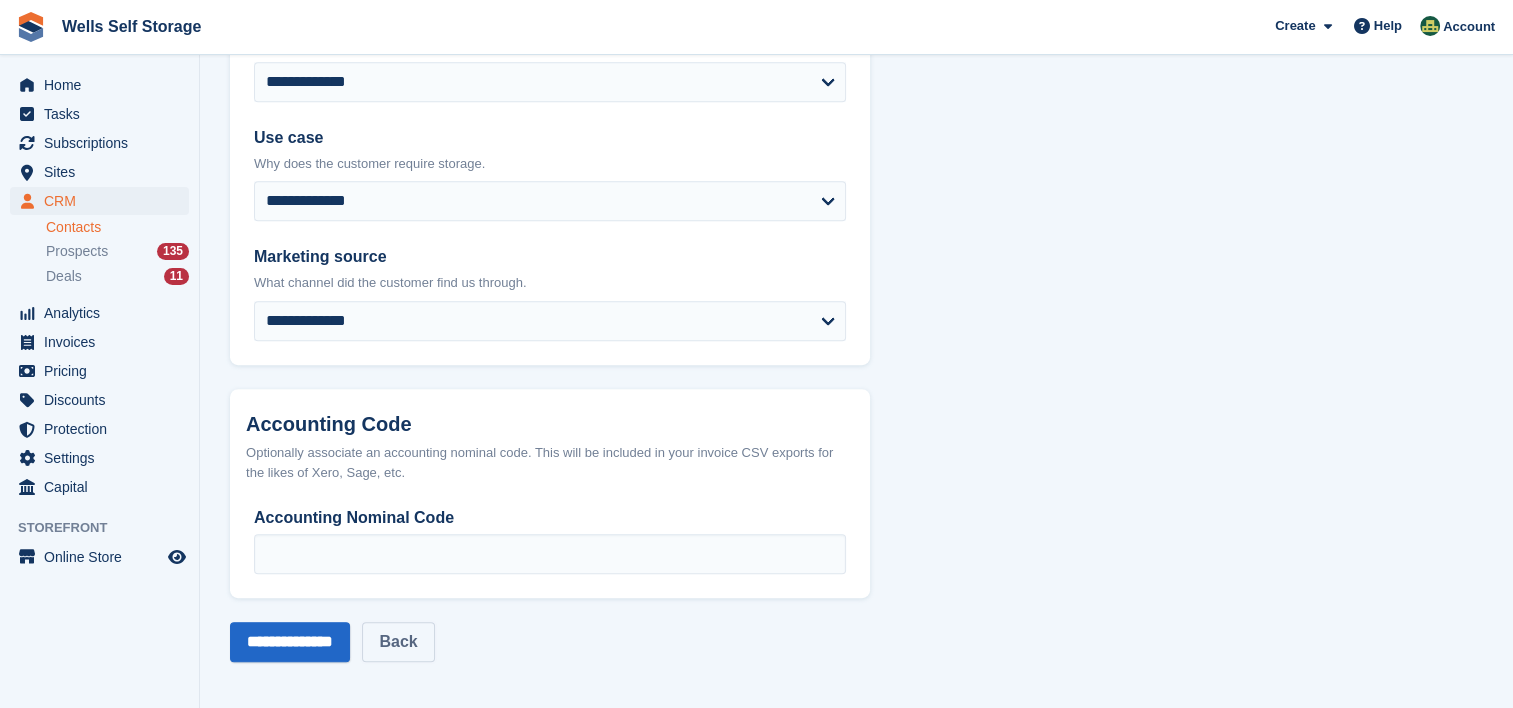 click on "Back" at bounding box center [398, 642] 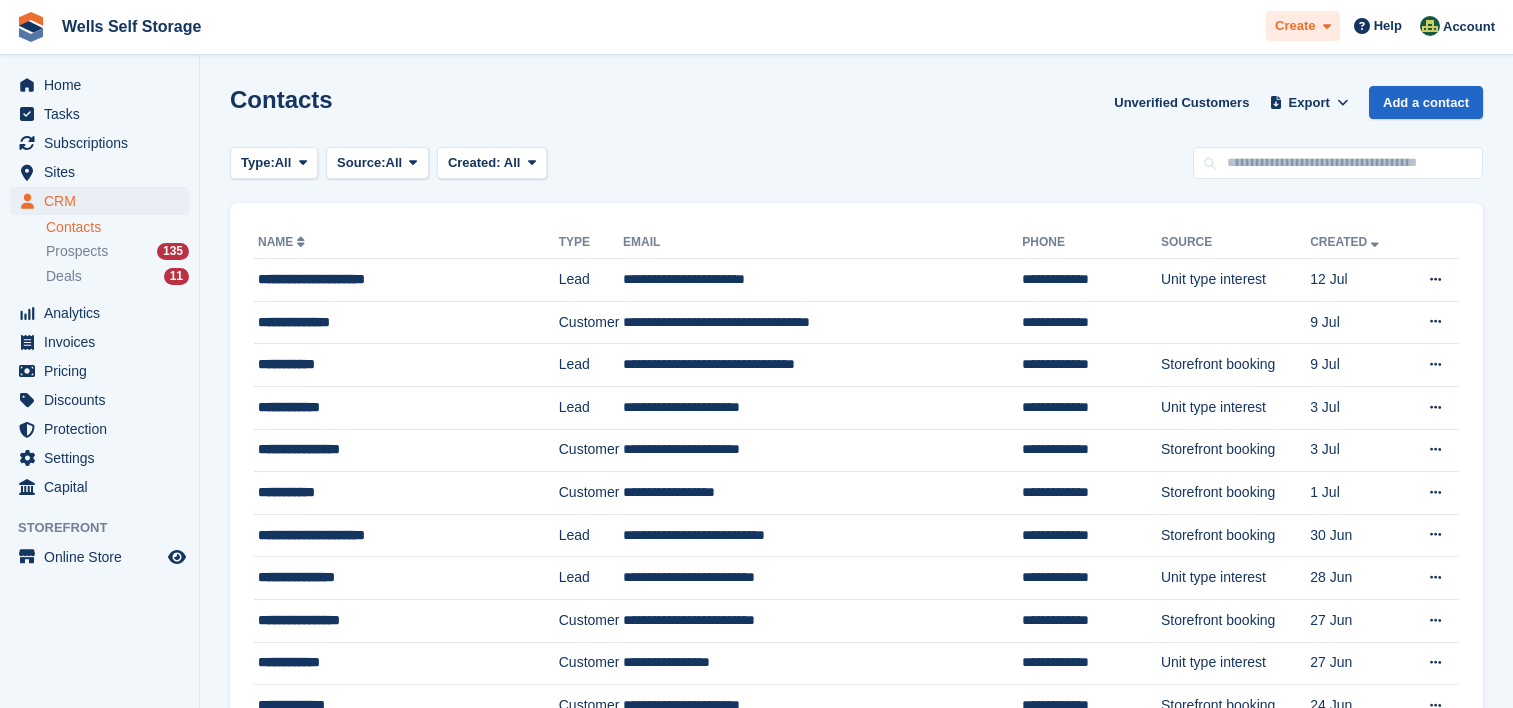 scroll, scrollTop: 0, scrollLeft: 0, axis: both 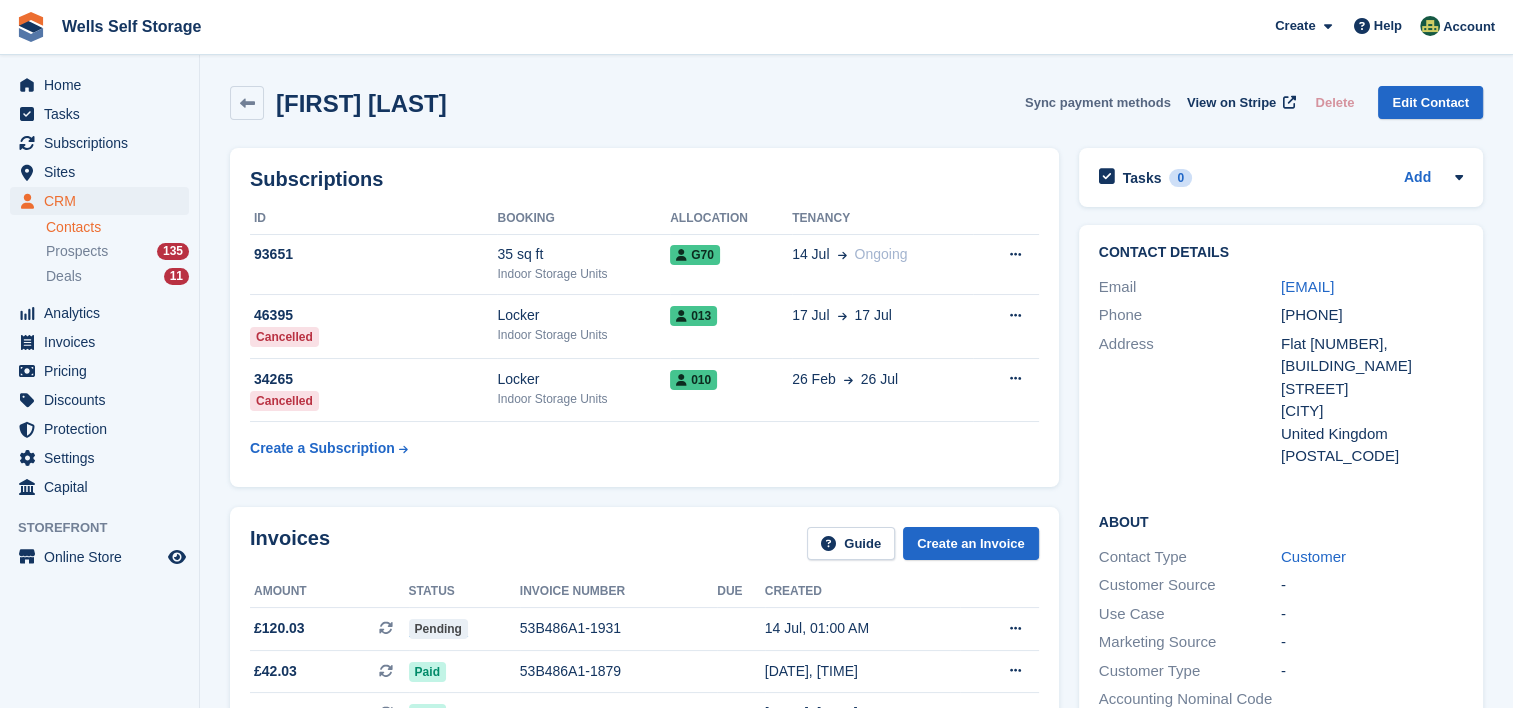 click on "Sync payment methods" at bounding box center [1098, 102] 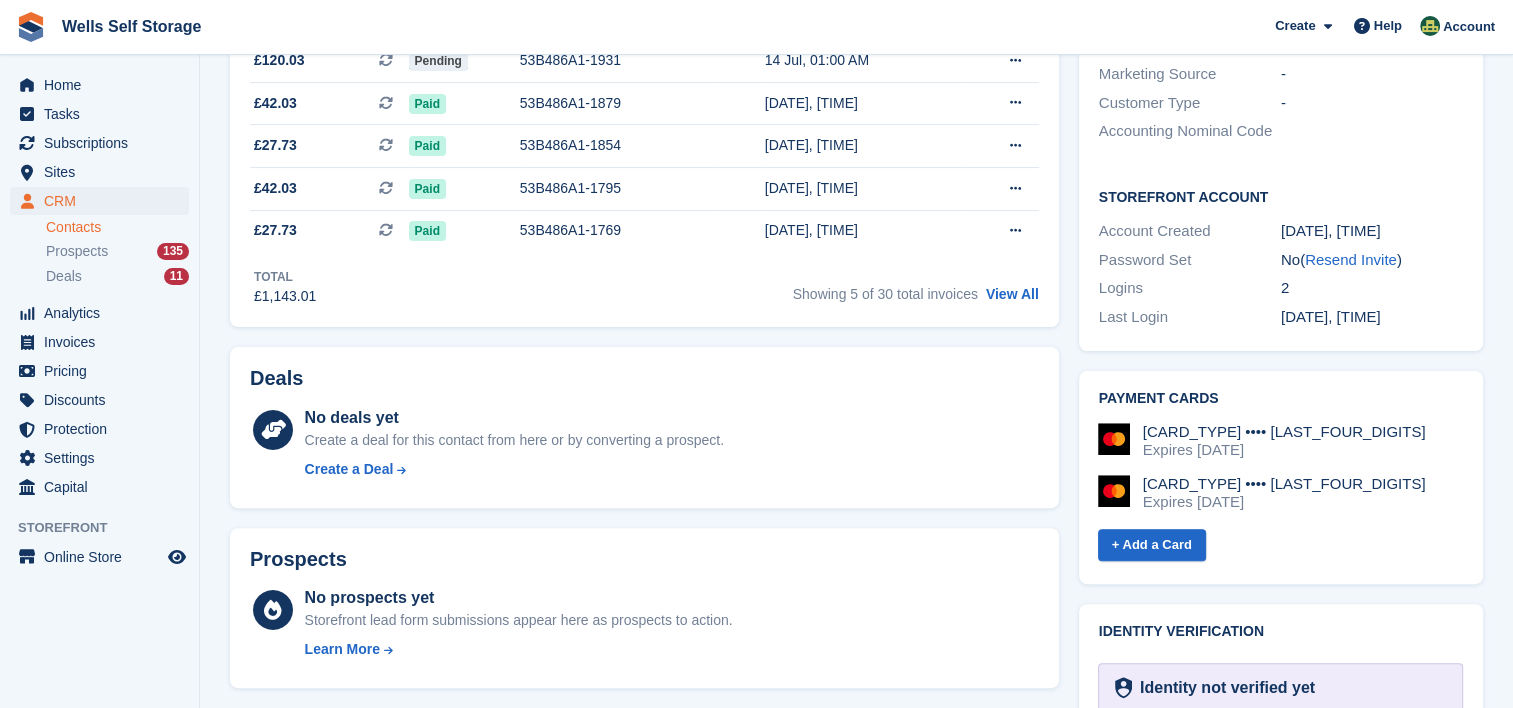 scroll, scrollTop: 600, scrollLeft: 0, axis: vertical 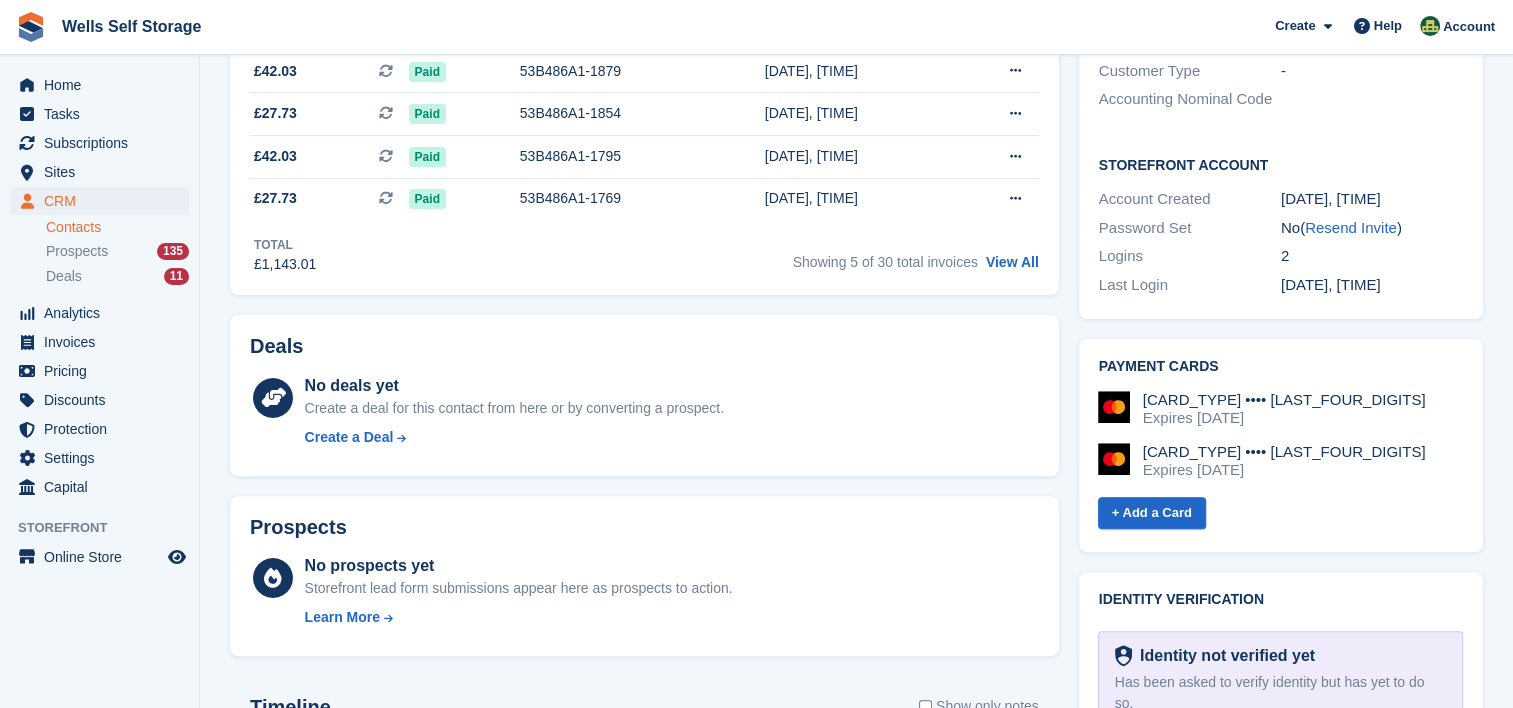 click on "[CARD_TYPE] •••• [LAST_FOUR_DIGITS]" at bounding box center (1284, 400) 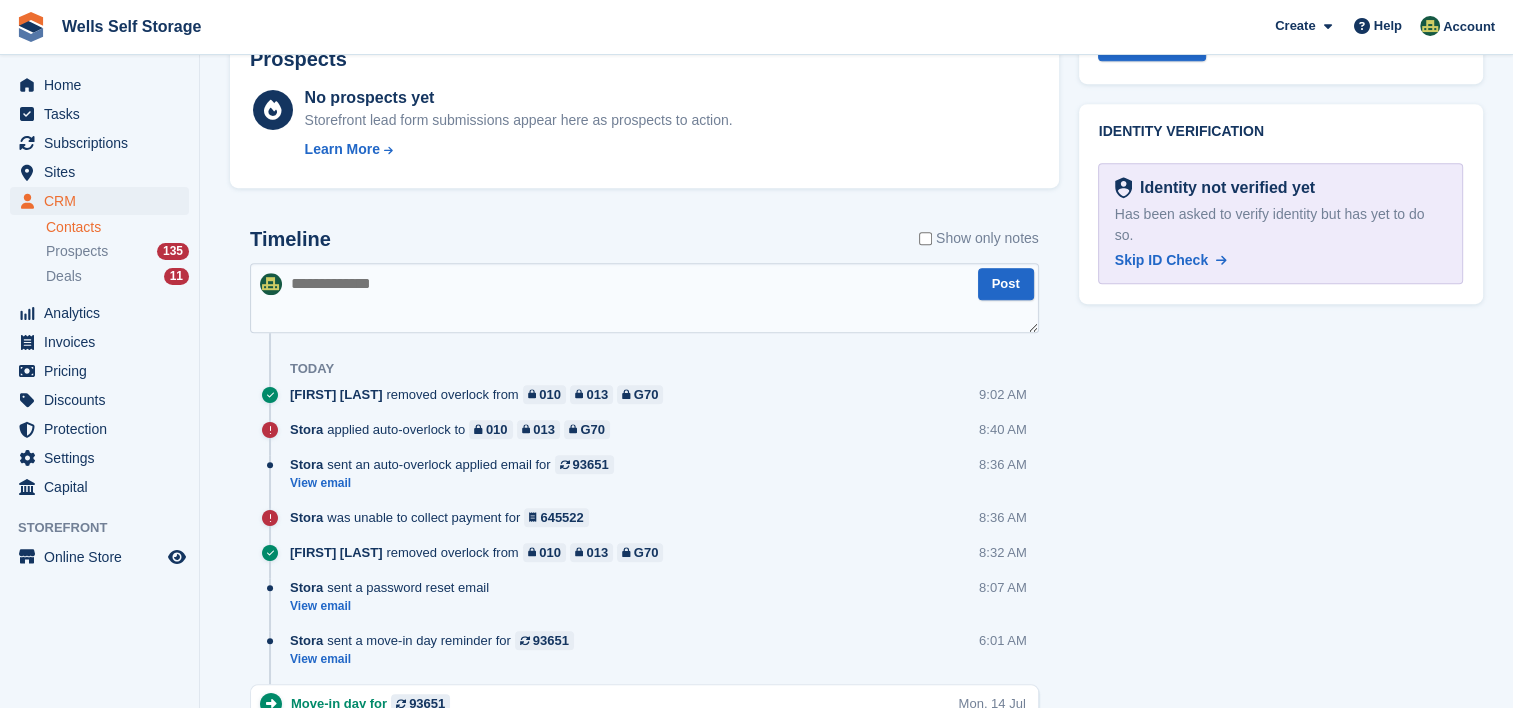 scroll, scrollTop: 1100, scrollLeft: 0, axis: vertical 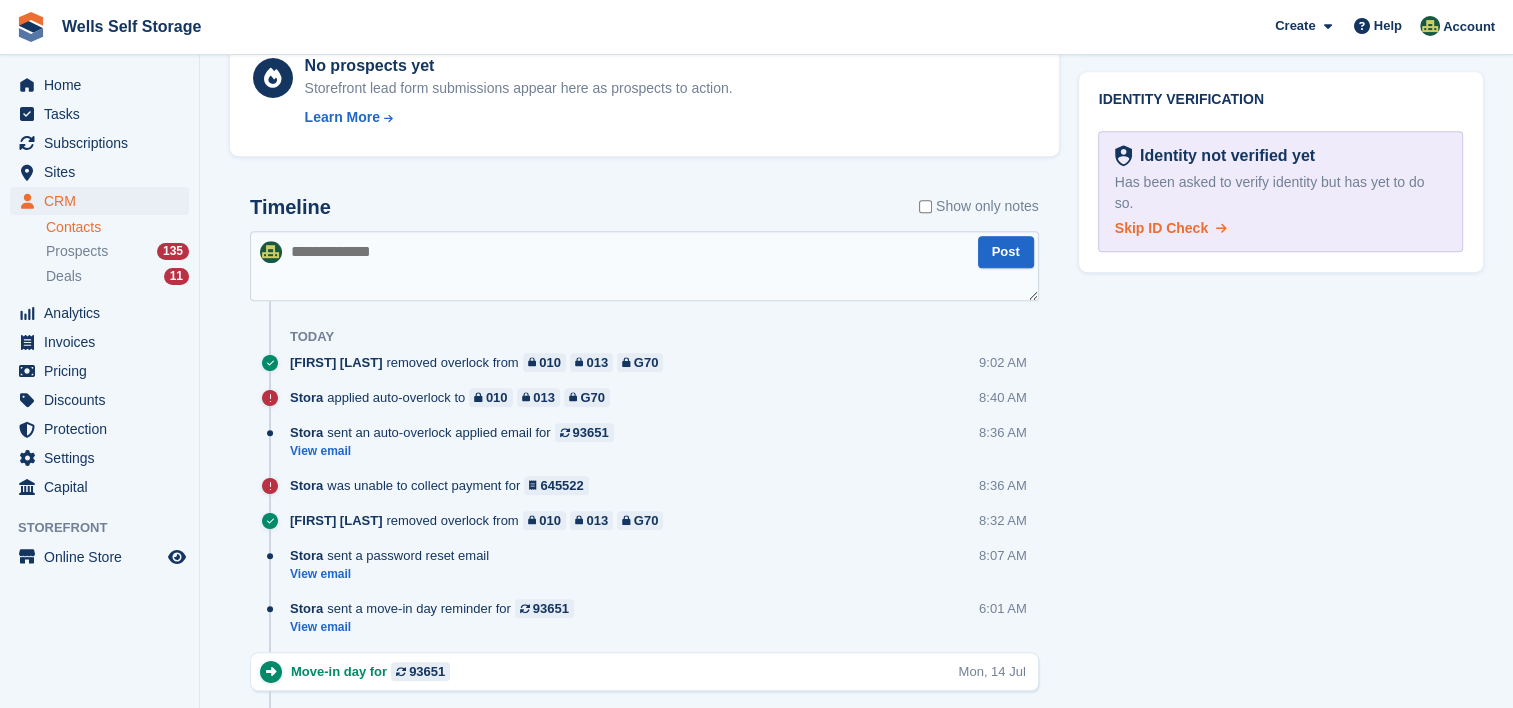 click on "Skip ID Check" at bounding box center [1161, 228] 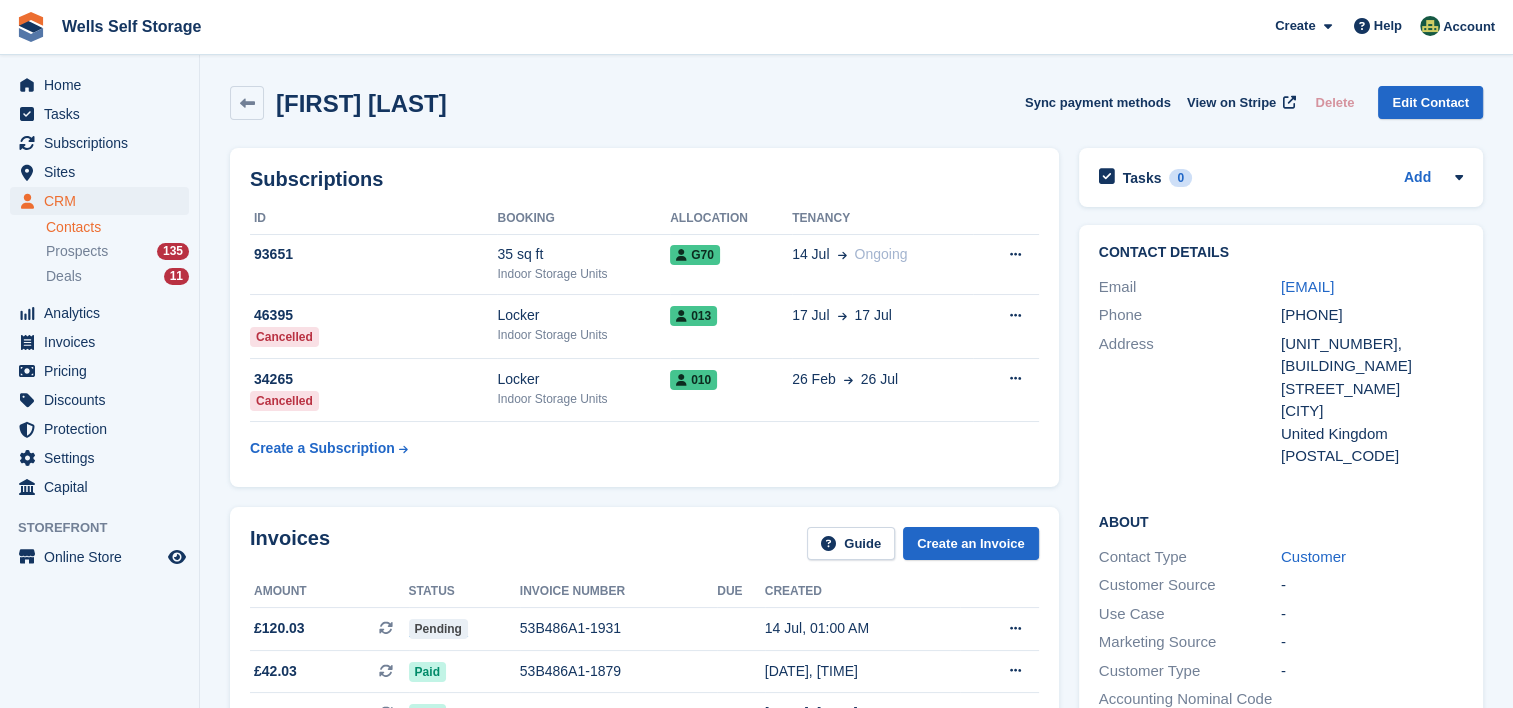 scroll, scrollTop: 0, scrollLeft: 0, axis: both 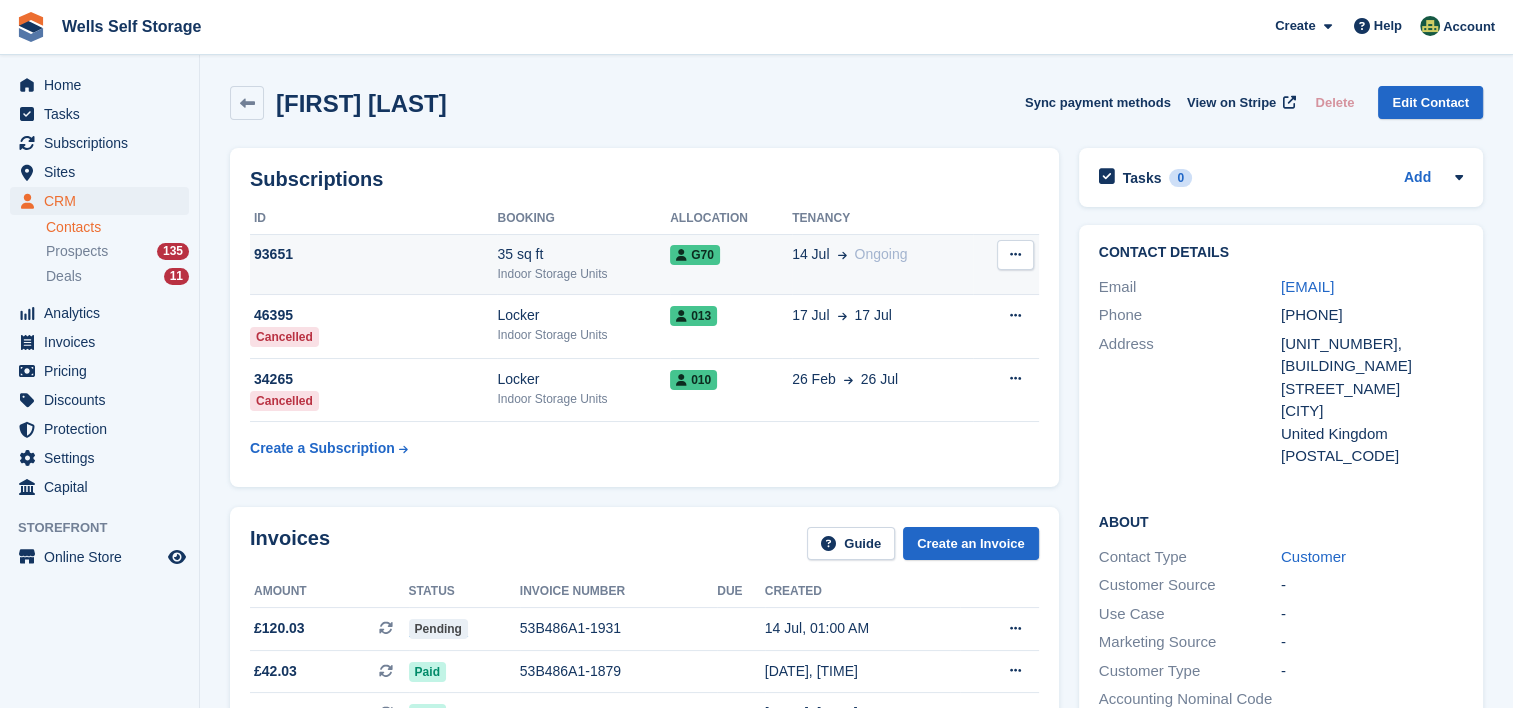 click at bounding box center [1015, 254] 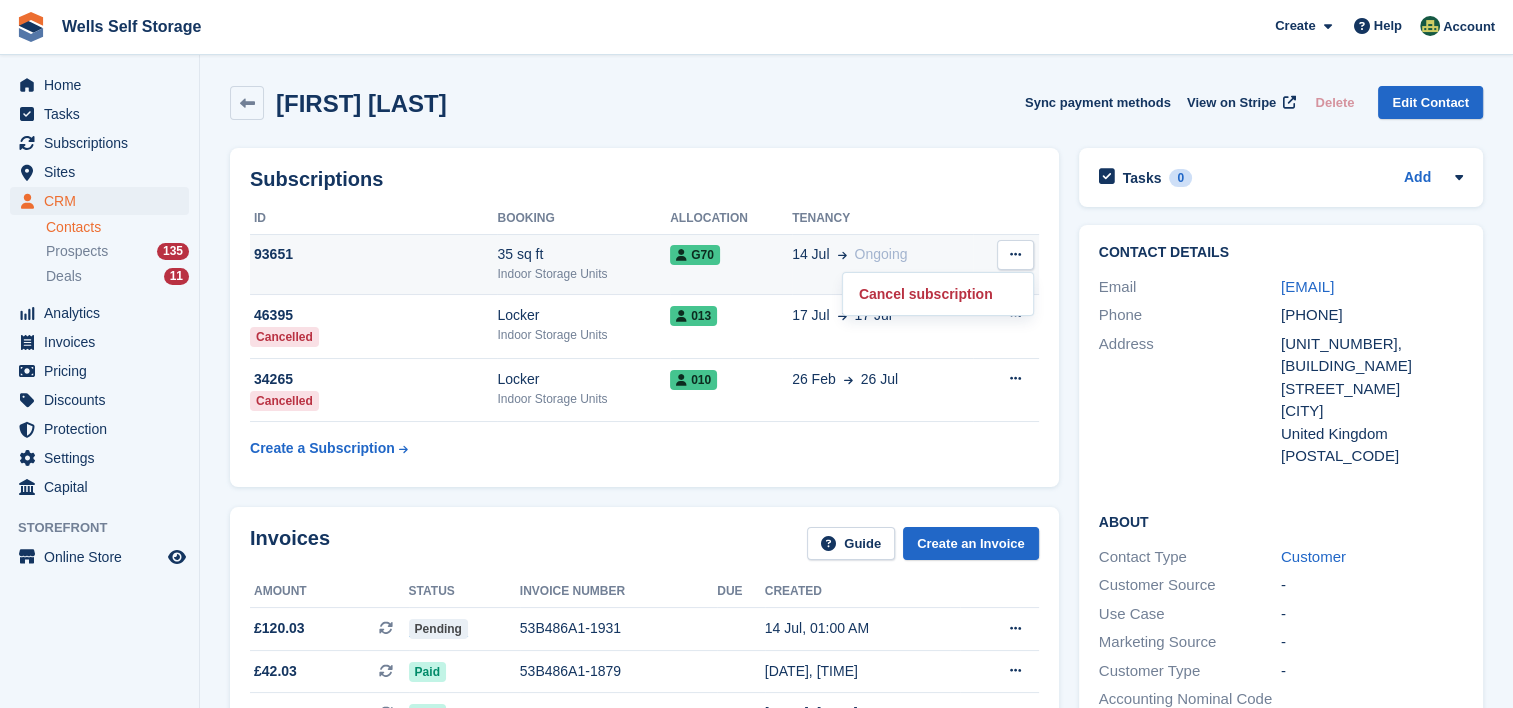 click on "35 sq ft" at bounding box center (583, 254) 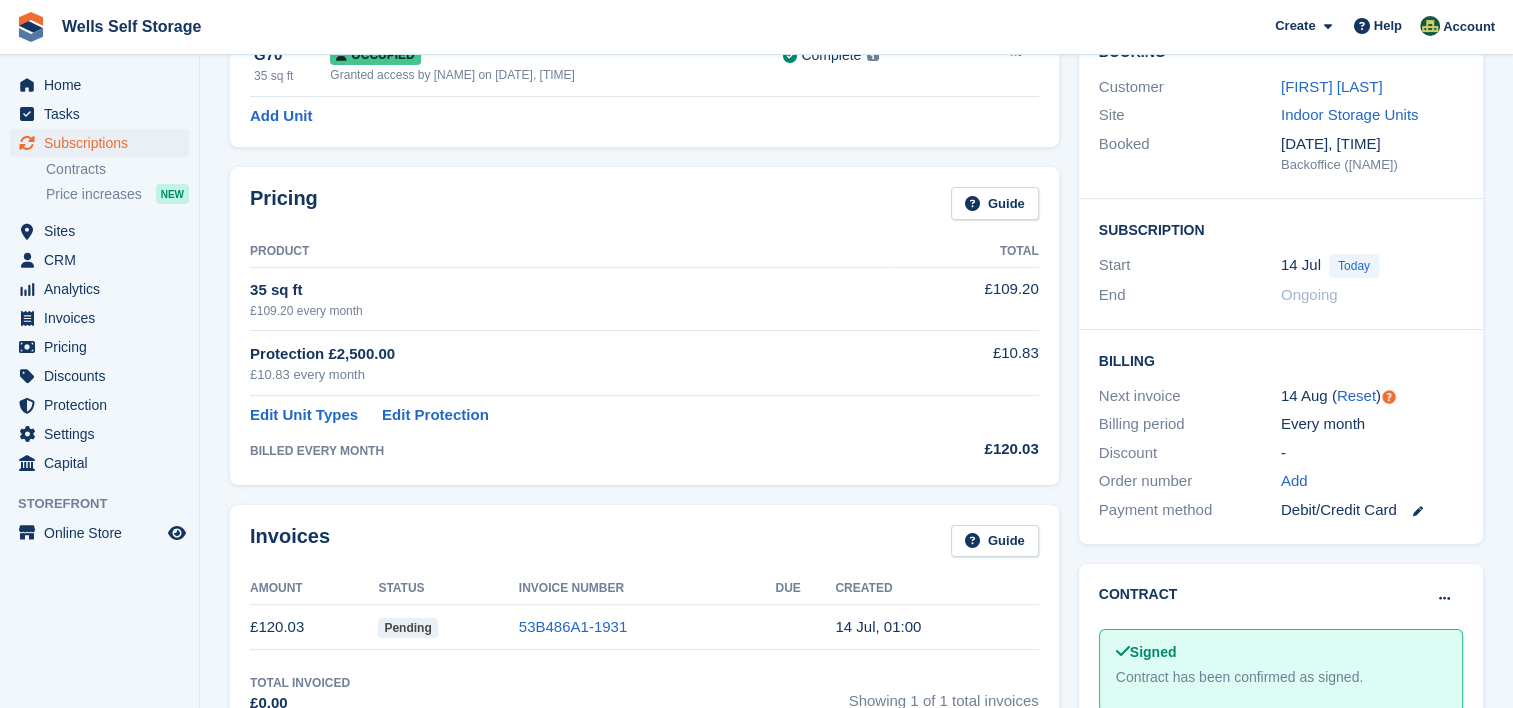scroll, scrollTop: 300, scrollLeft: 0, axis: vertical 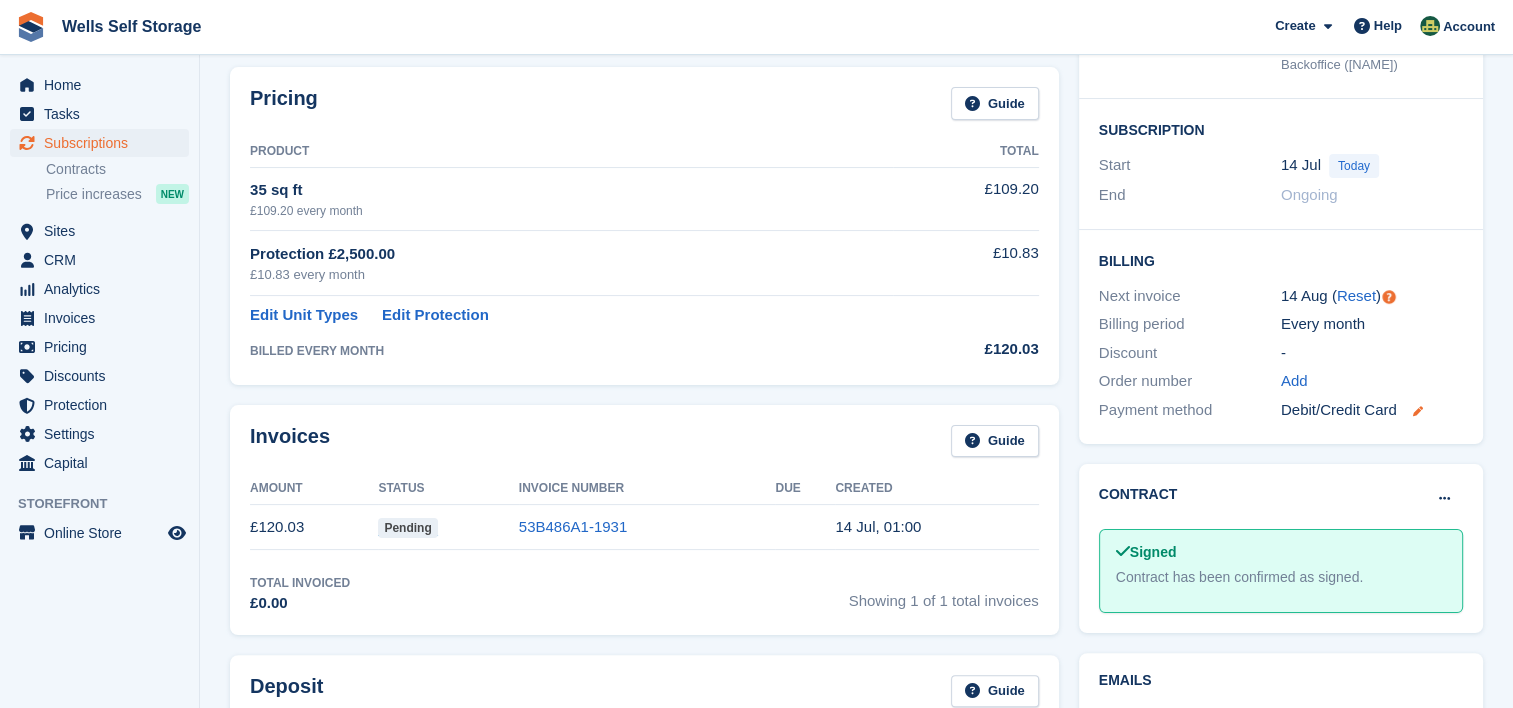 click at bounding box center [1418, 411] 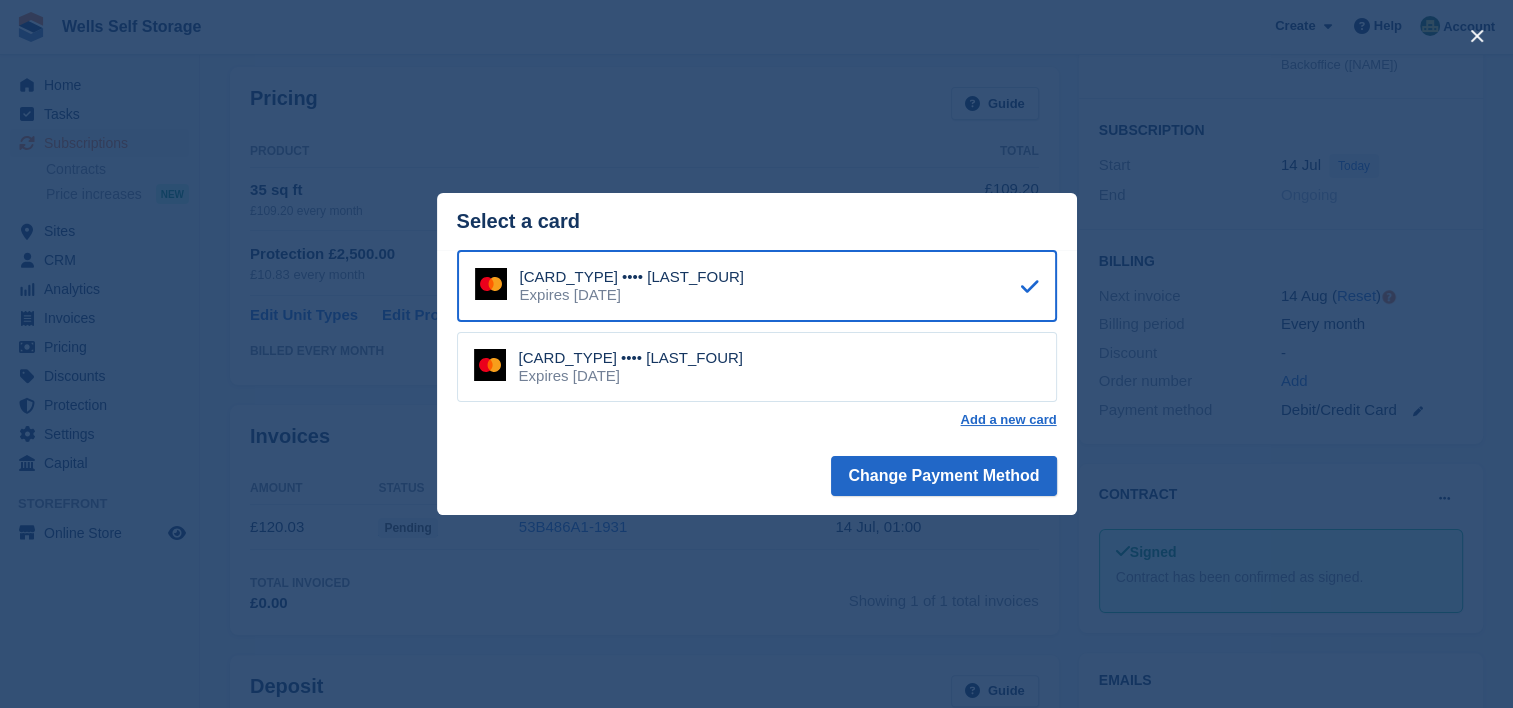 click on "[CARD_TYPE] •••• [LAST_FOUR]
Expires [DATE]" at bounding box center (757, 367) 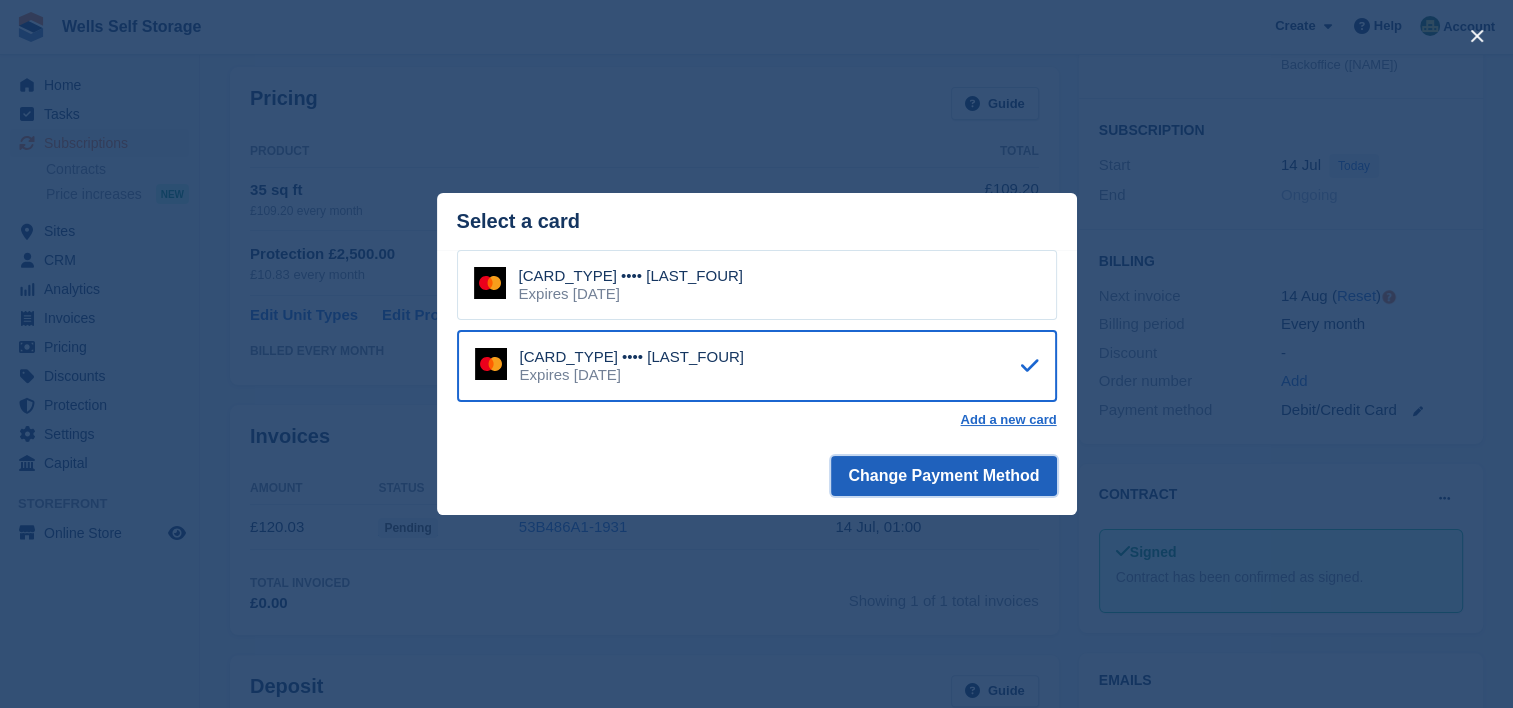 click on "Change Payment Method" at bounding box center [943, 476] 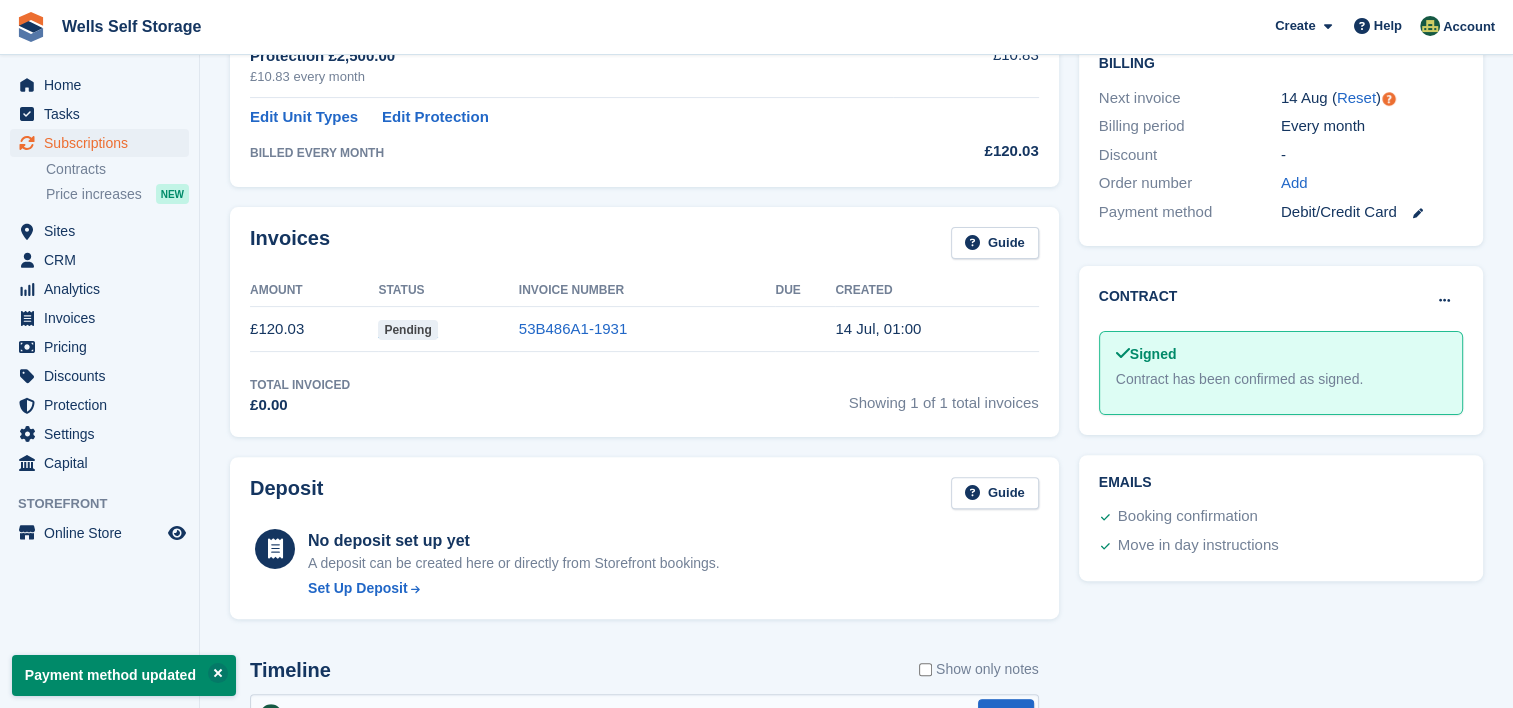 scroll, scrollTop: 500, scrollLeft: 0, axis: vertical 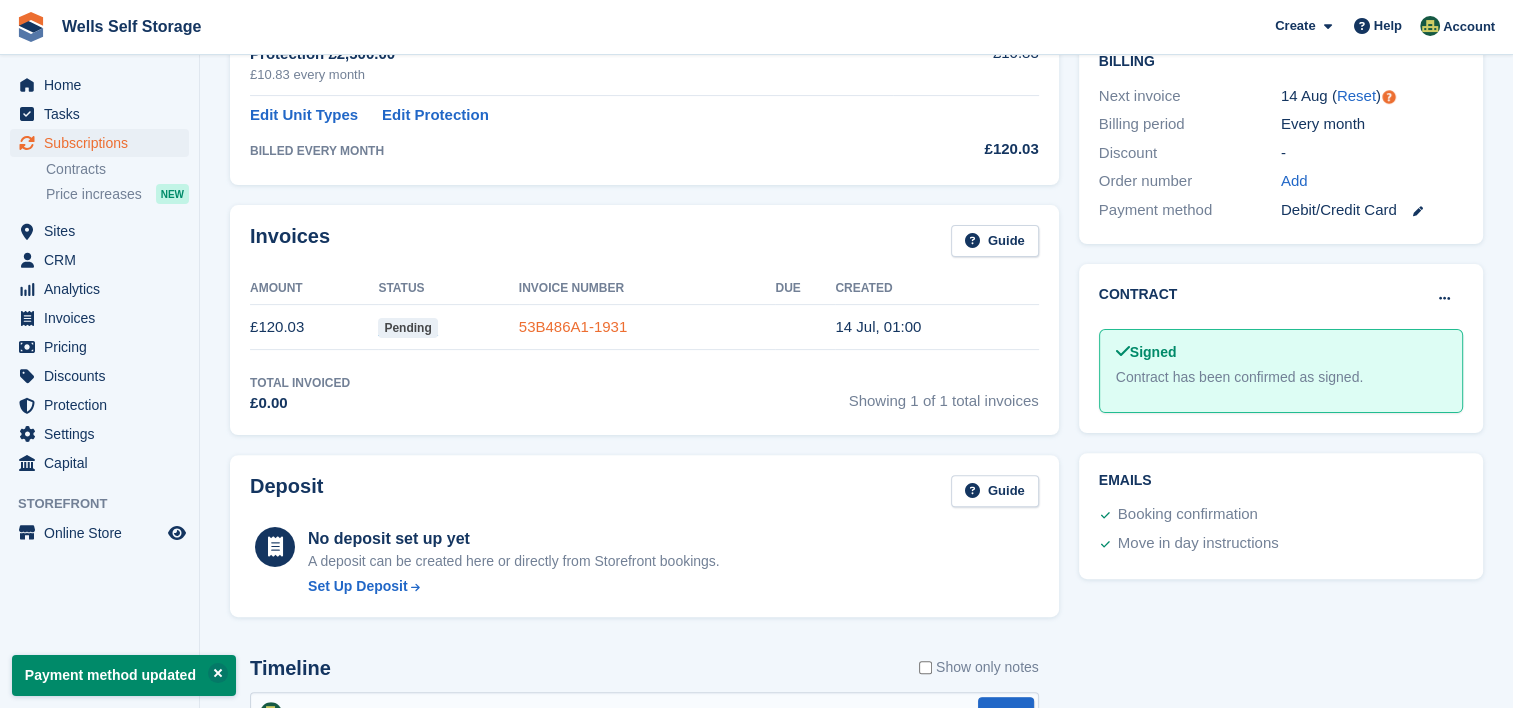 click on "53B486A1-1931" at bounding box center (573, 326) 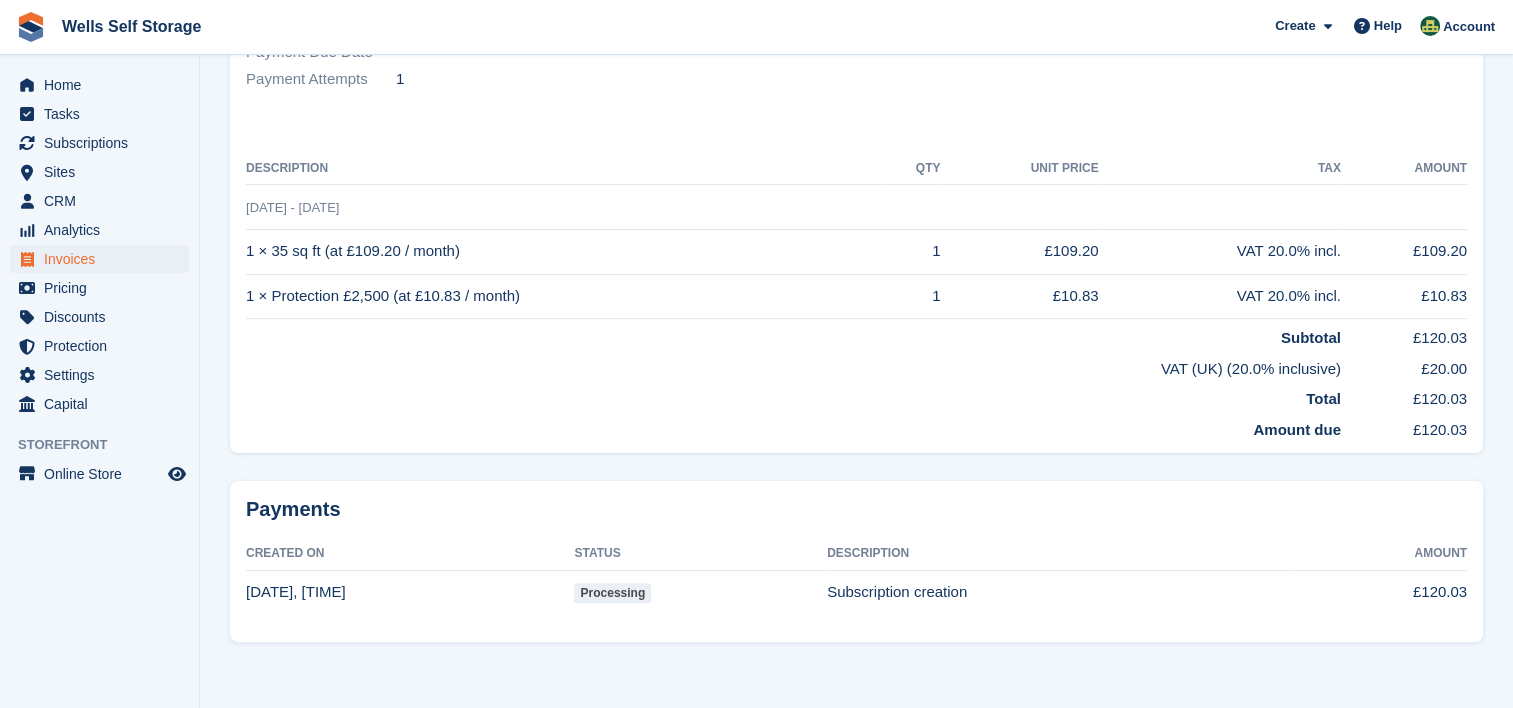 scroll, scrollTop: 0, scrollLeft: 0, axis: both 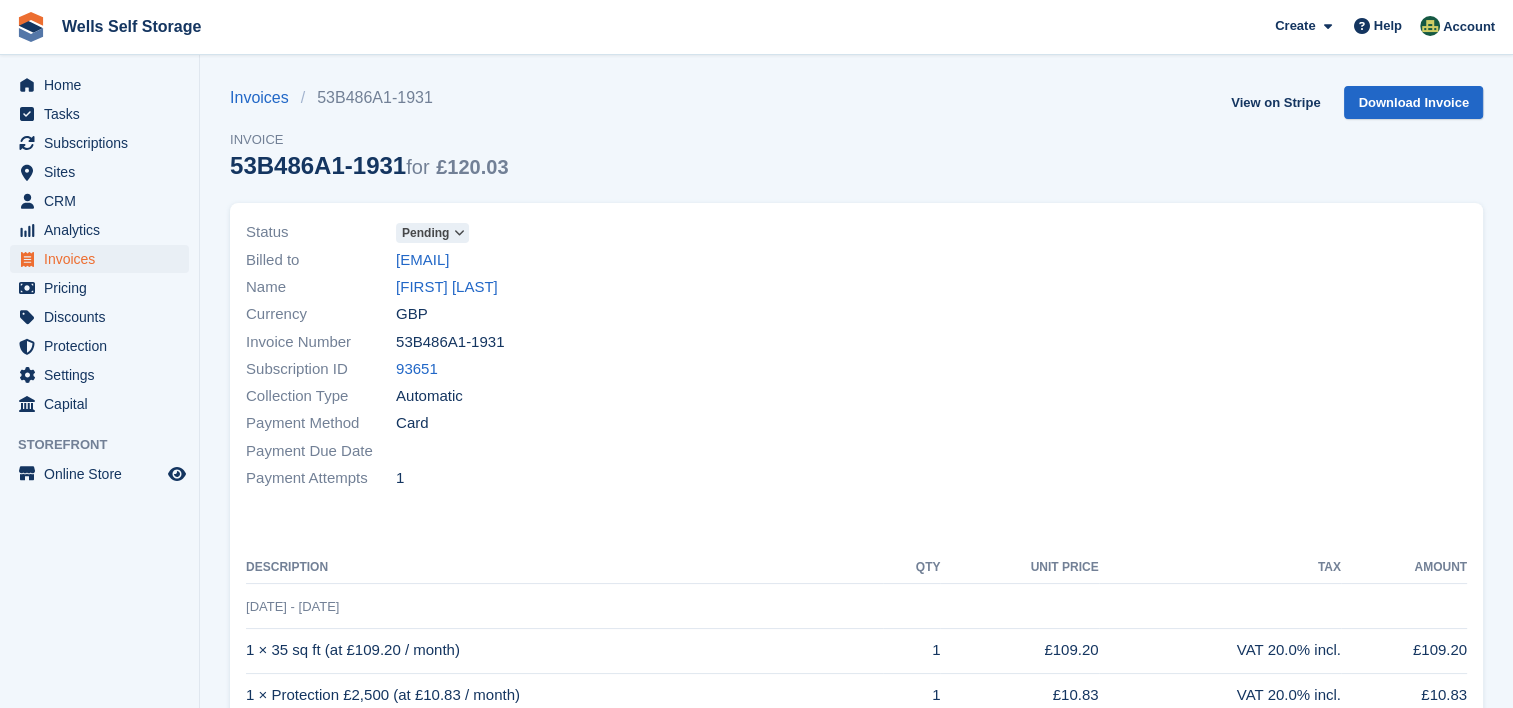 click on "Pending" at bounding box center (425, 233) 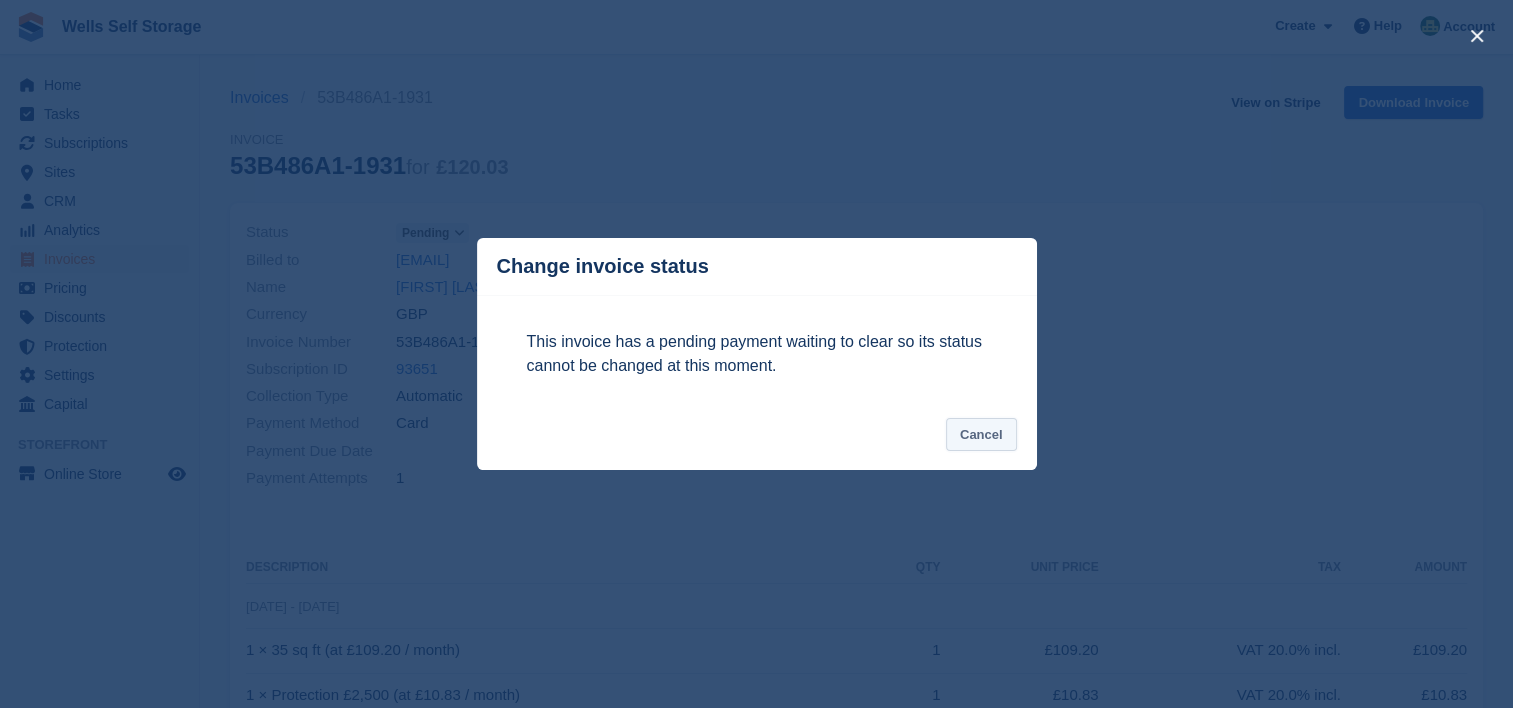 click on "Cancel" at bounding box center [981, 434] 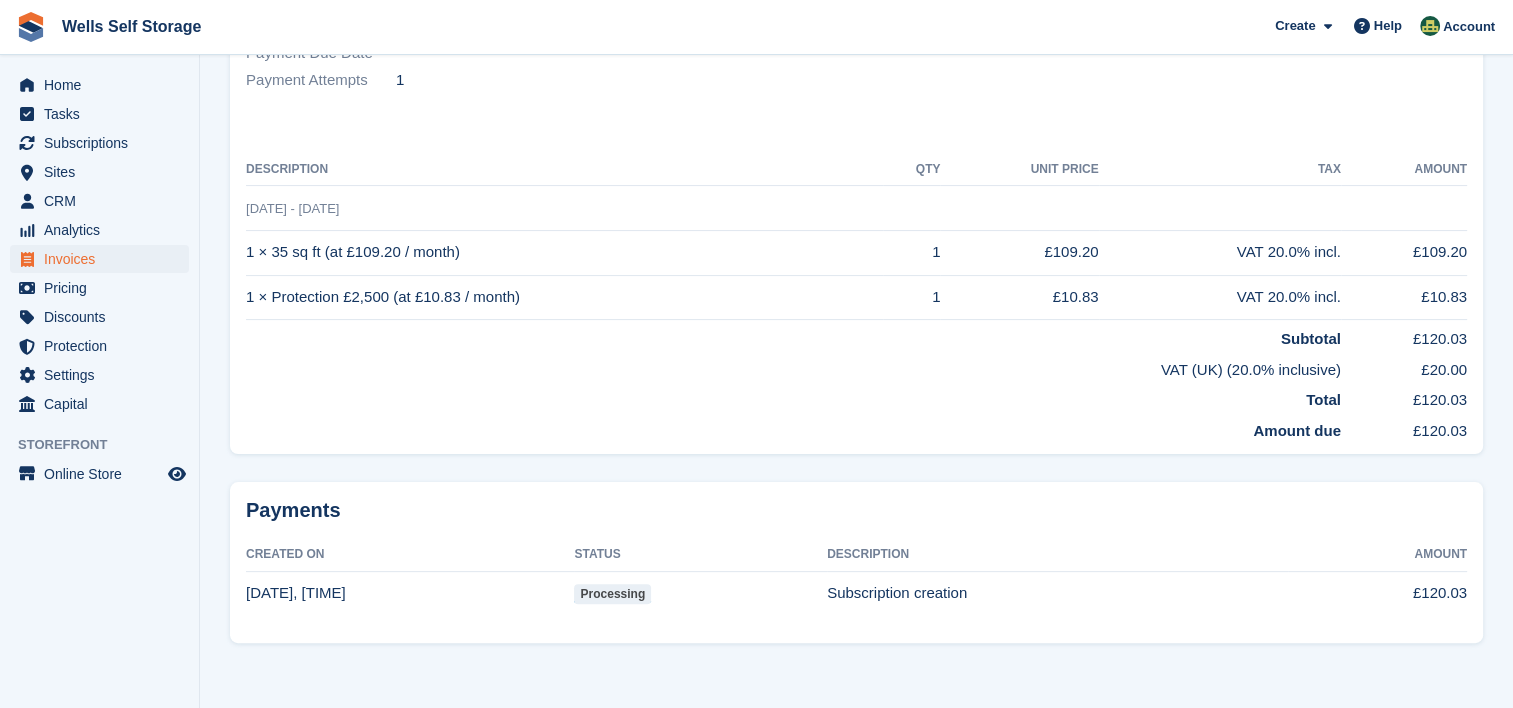 scroll, scrollTop: 0, scrollLeft: 0, axis: both 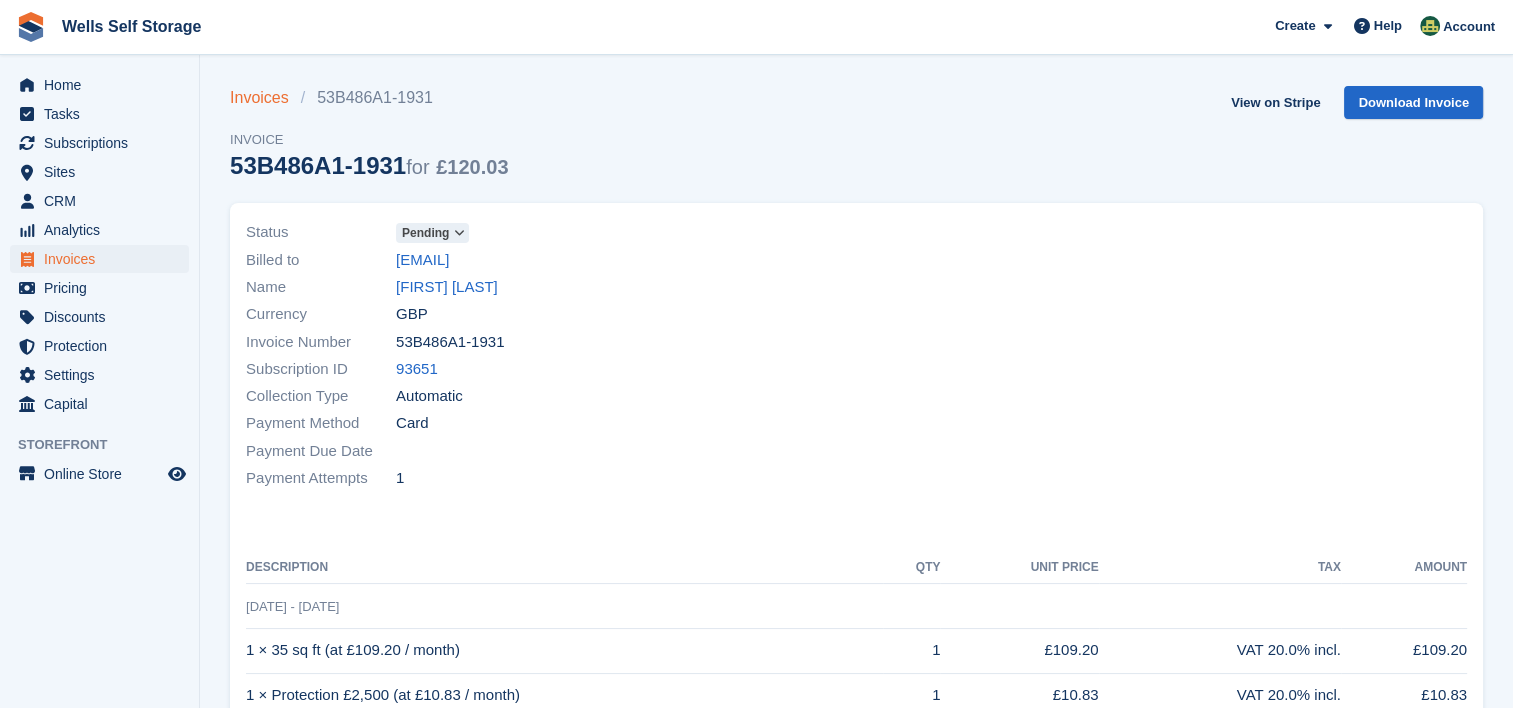 click on "Invoices" at bounding box center (265, 98) 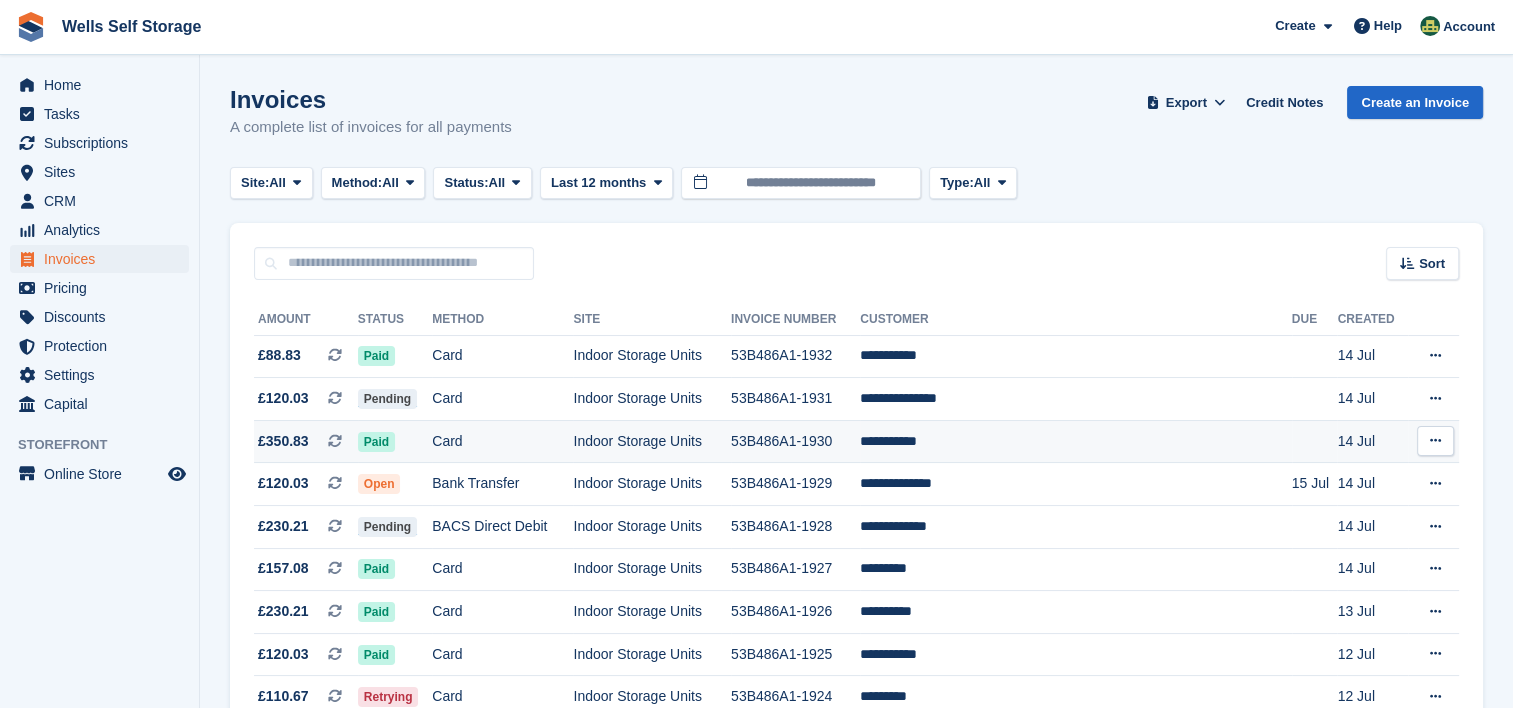 scroll, scrollTop: 100, scrollLeft: 0, axis: vertical 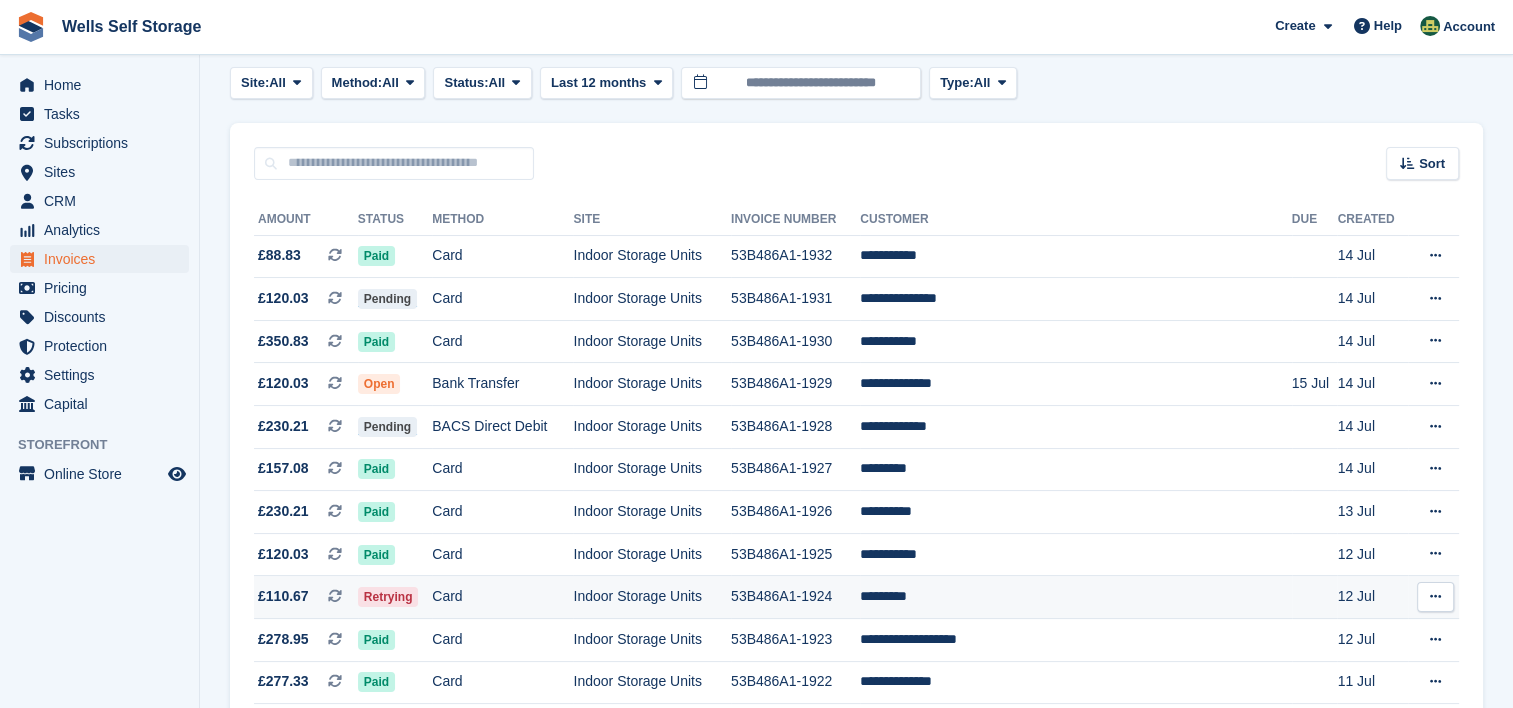 click on "Indoor Storage Units" at bounding box center [652, 597] 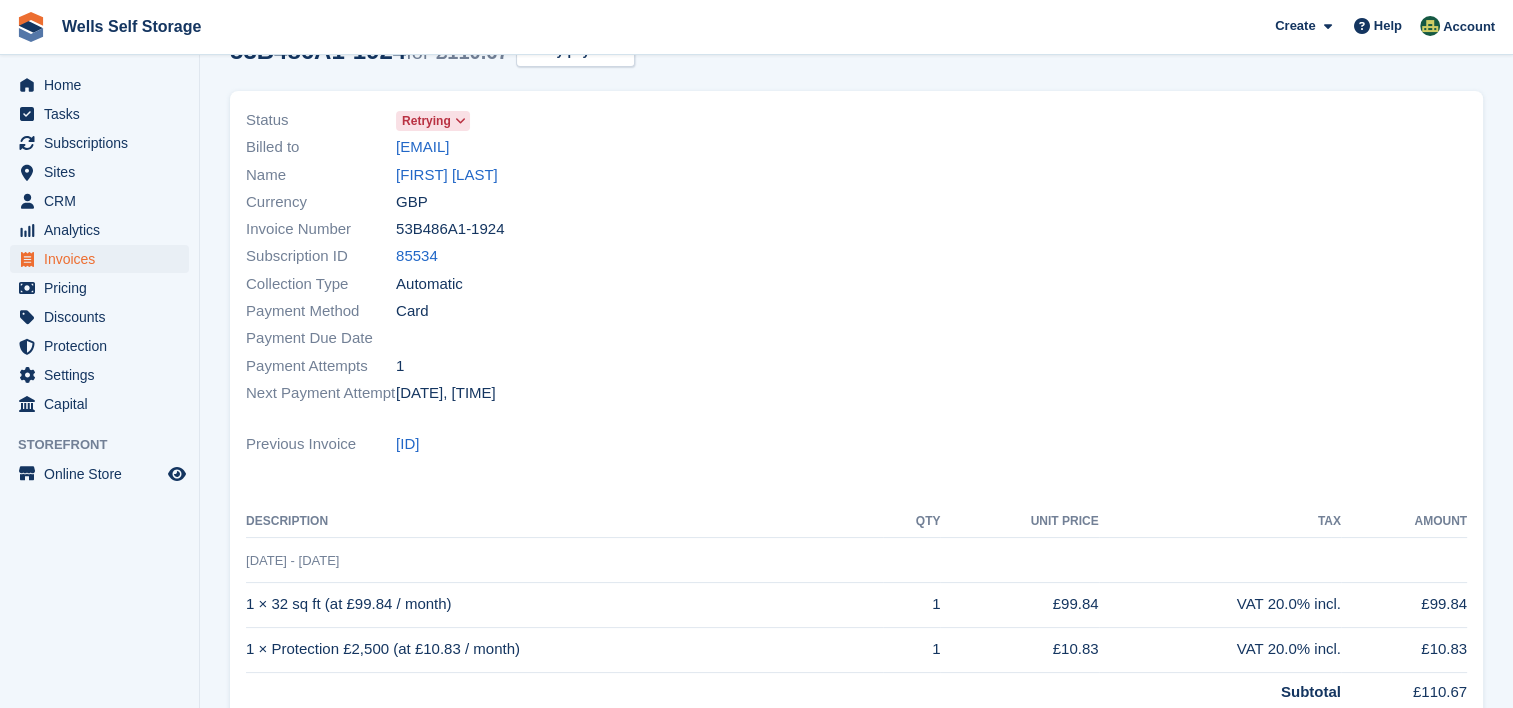 scroll, scrollTop: 0, scrollLeft: 0, axis: both 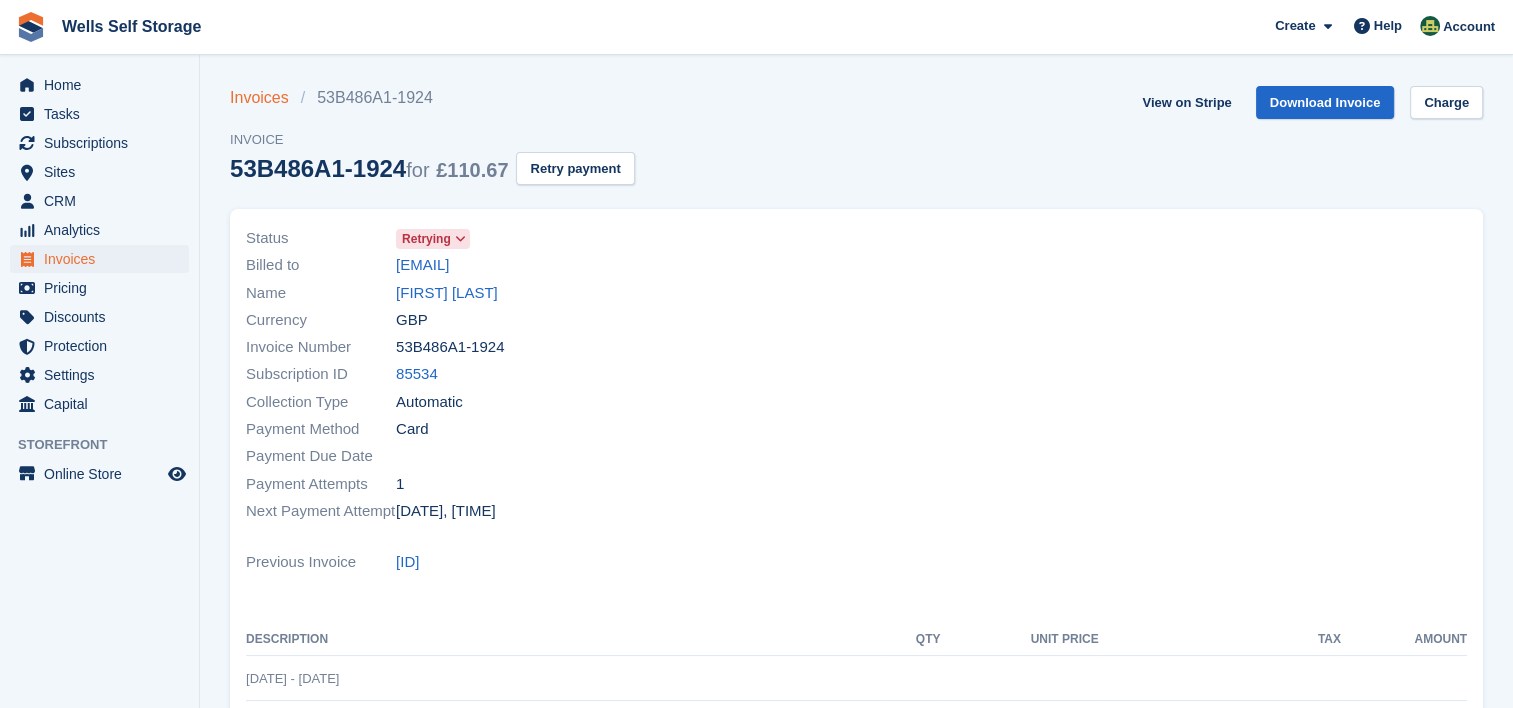 click on "Invoices" at bounding box center [265, 98] 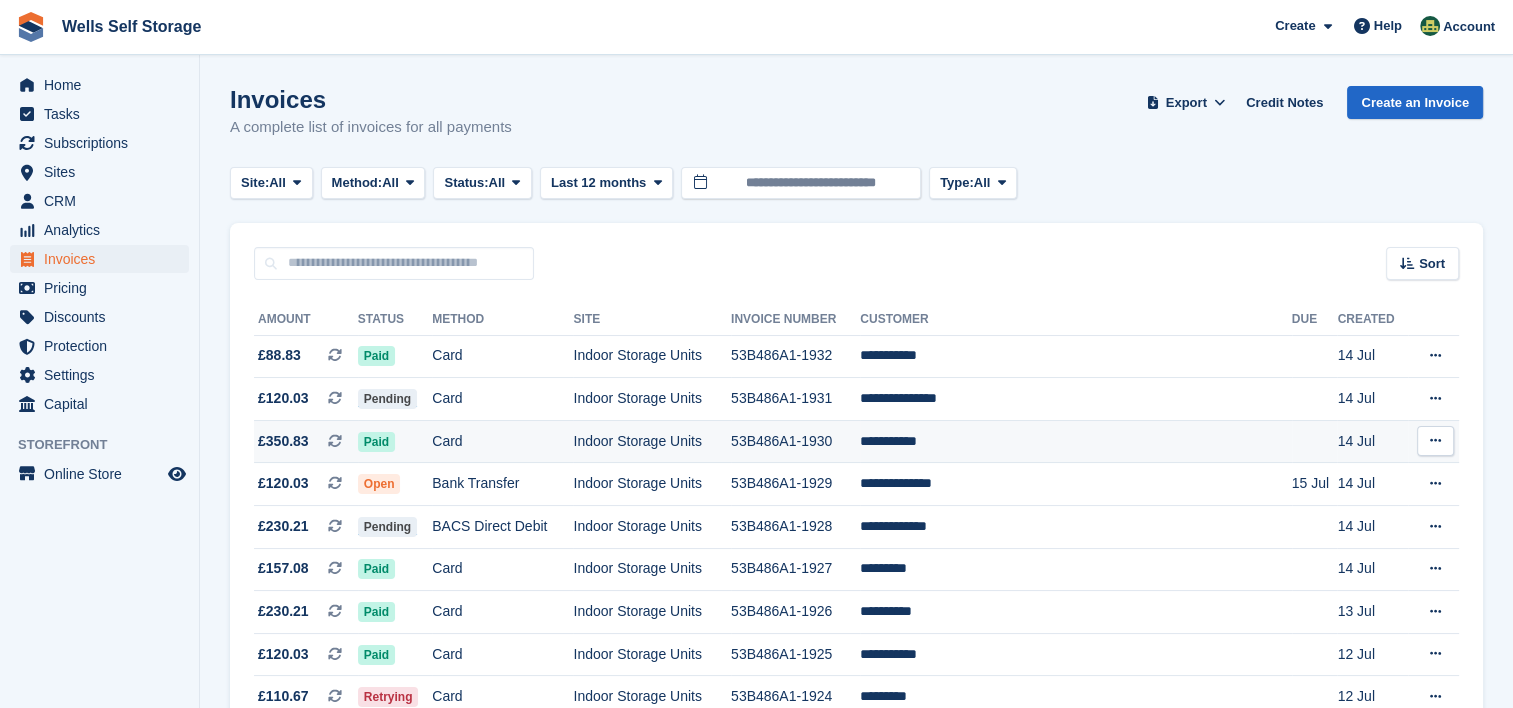 scroll, scrollTop: 100, scrollLeft: 0, axis: vertical 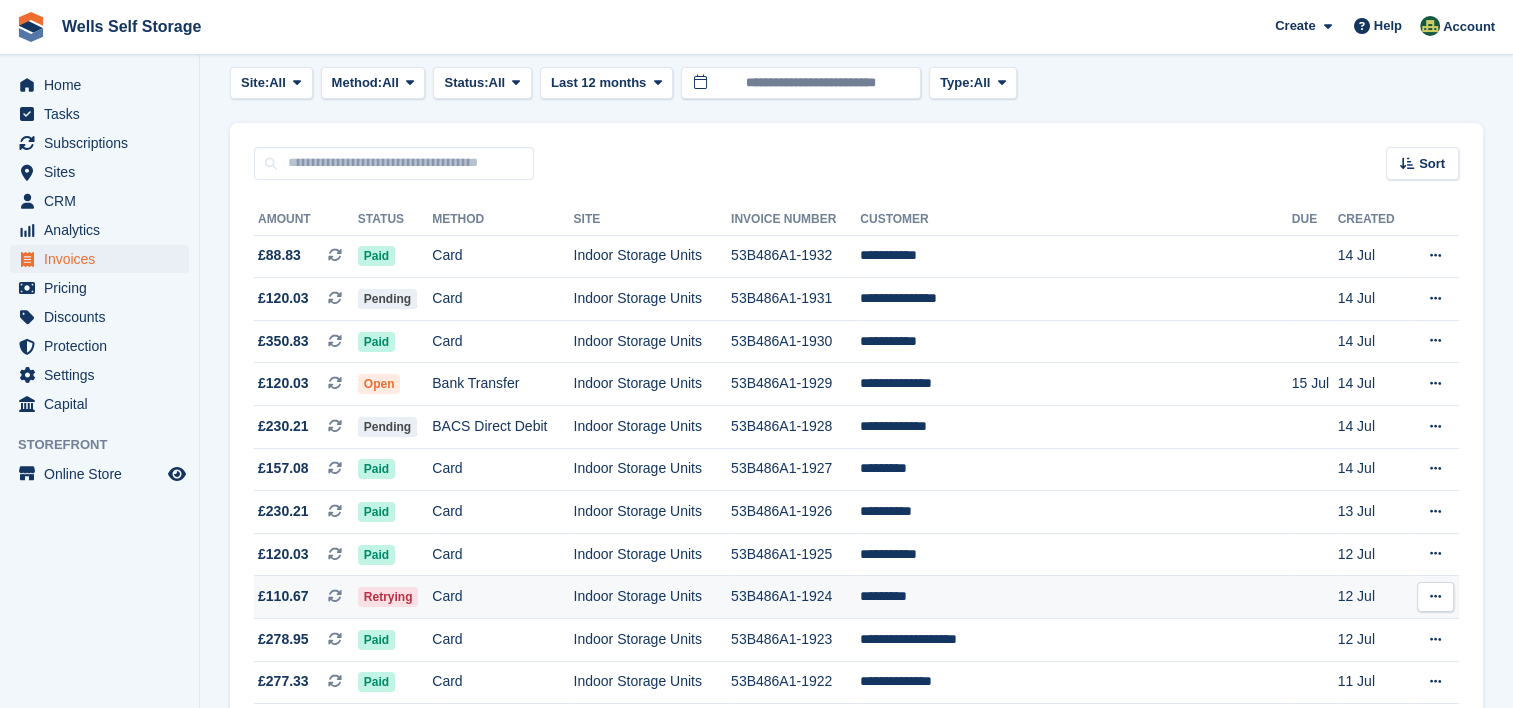 click on "Retrying" at bounding box center (388, 597) 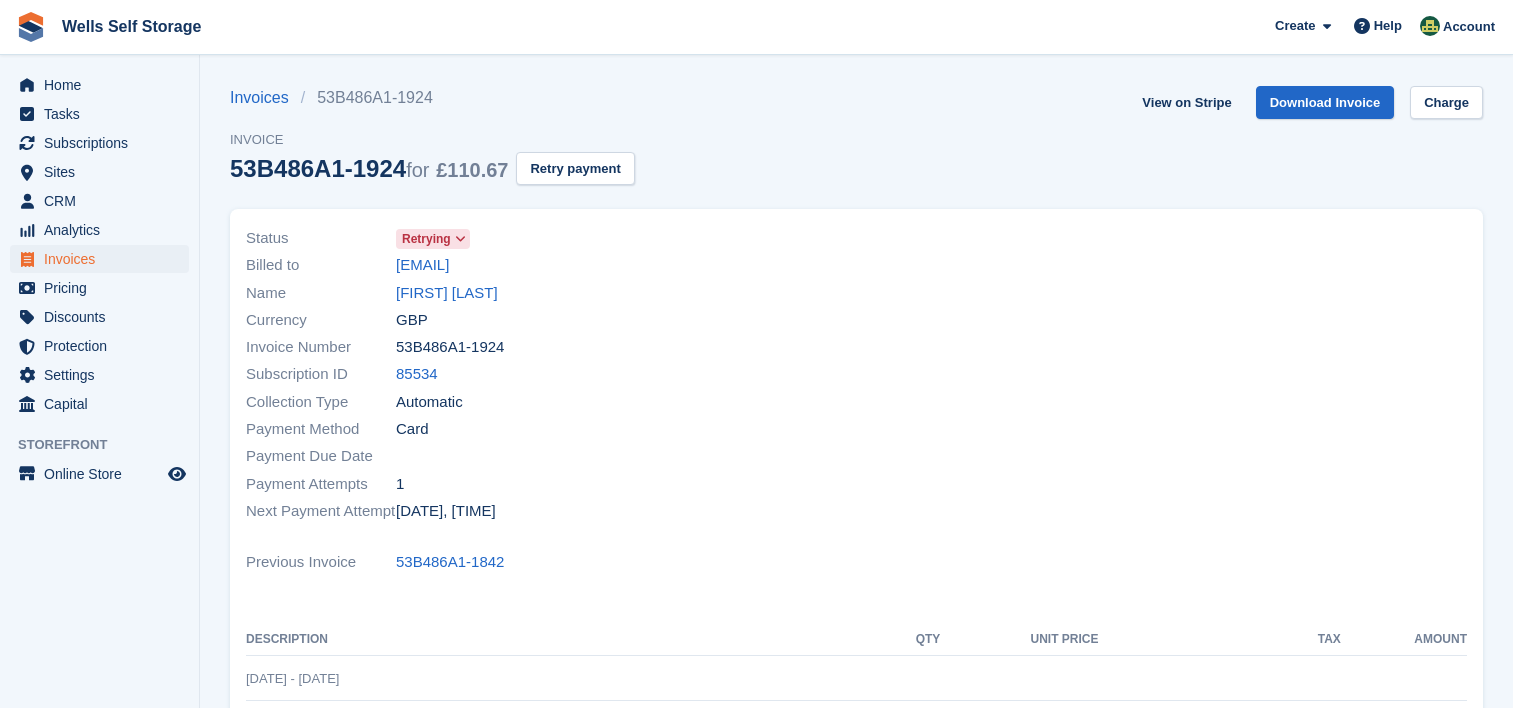 scroll, scrollTop: 0, scrollLeft: 0, axis: both 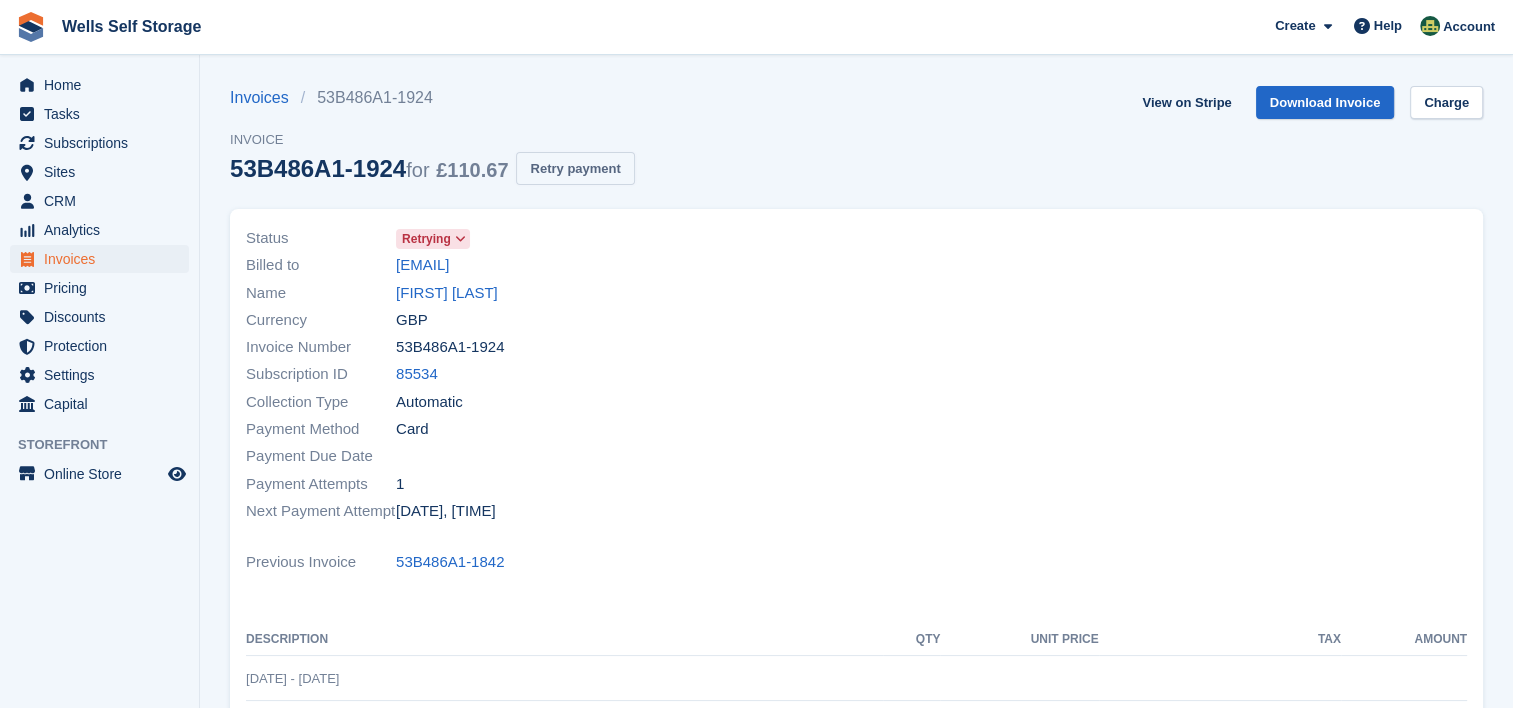 click on "Retry payment" at bounding box center [575, 168] 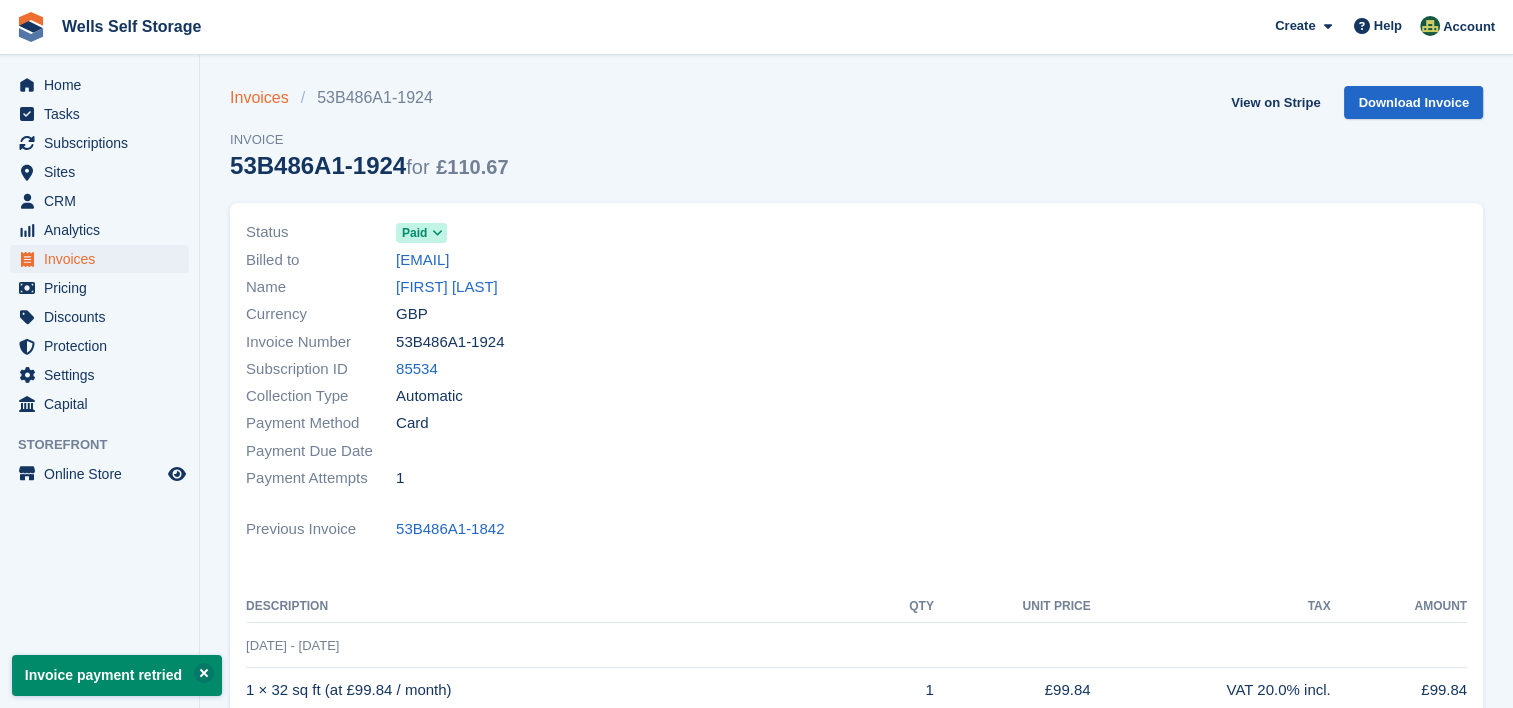 click on "Invoices" at bounding box center [265, 98] 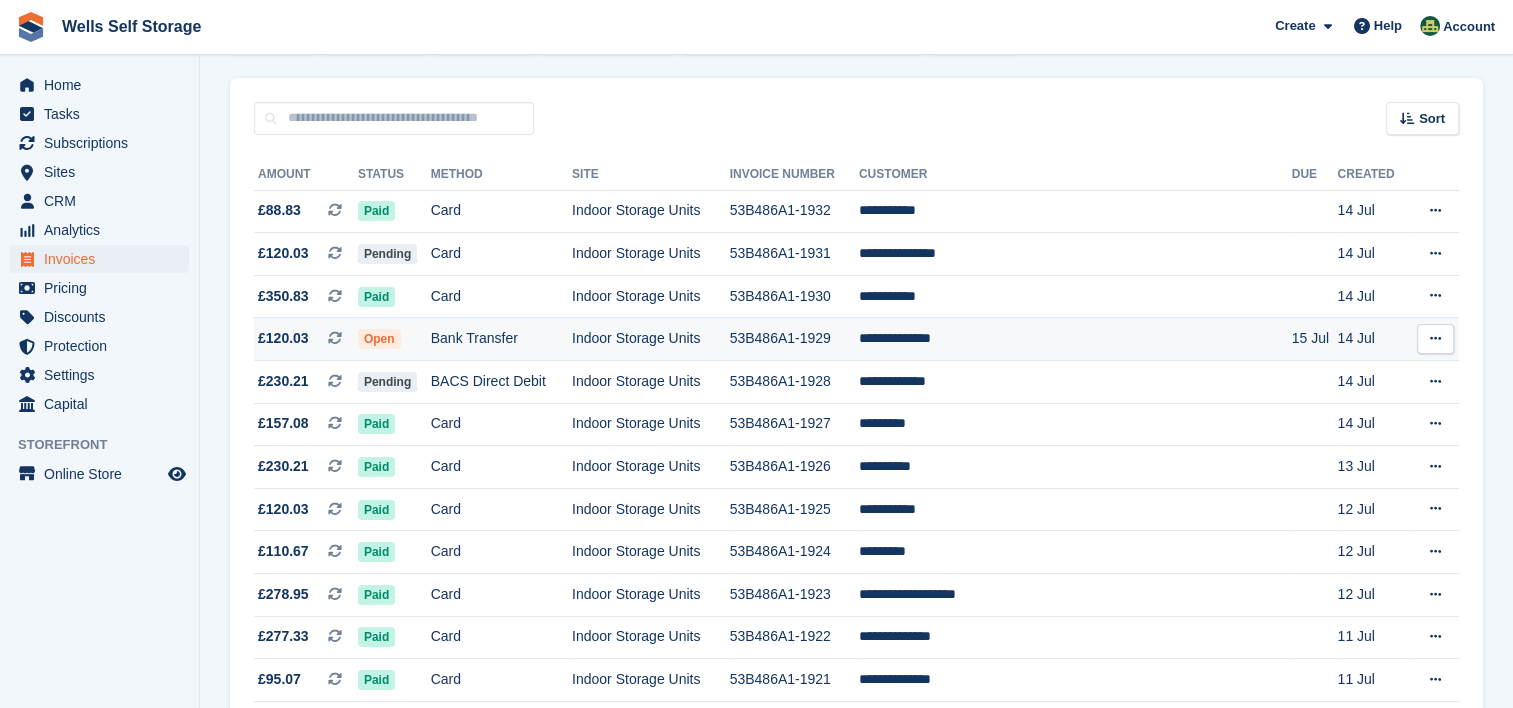 scroll, scrollTop: 200, scrollLeft: 0, axis: vertical 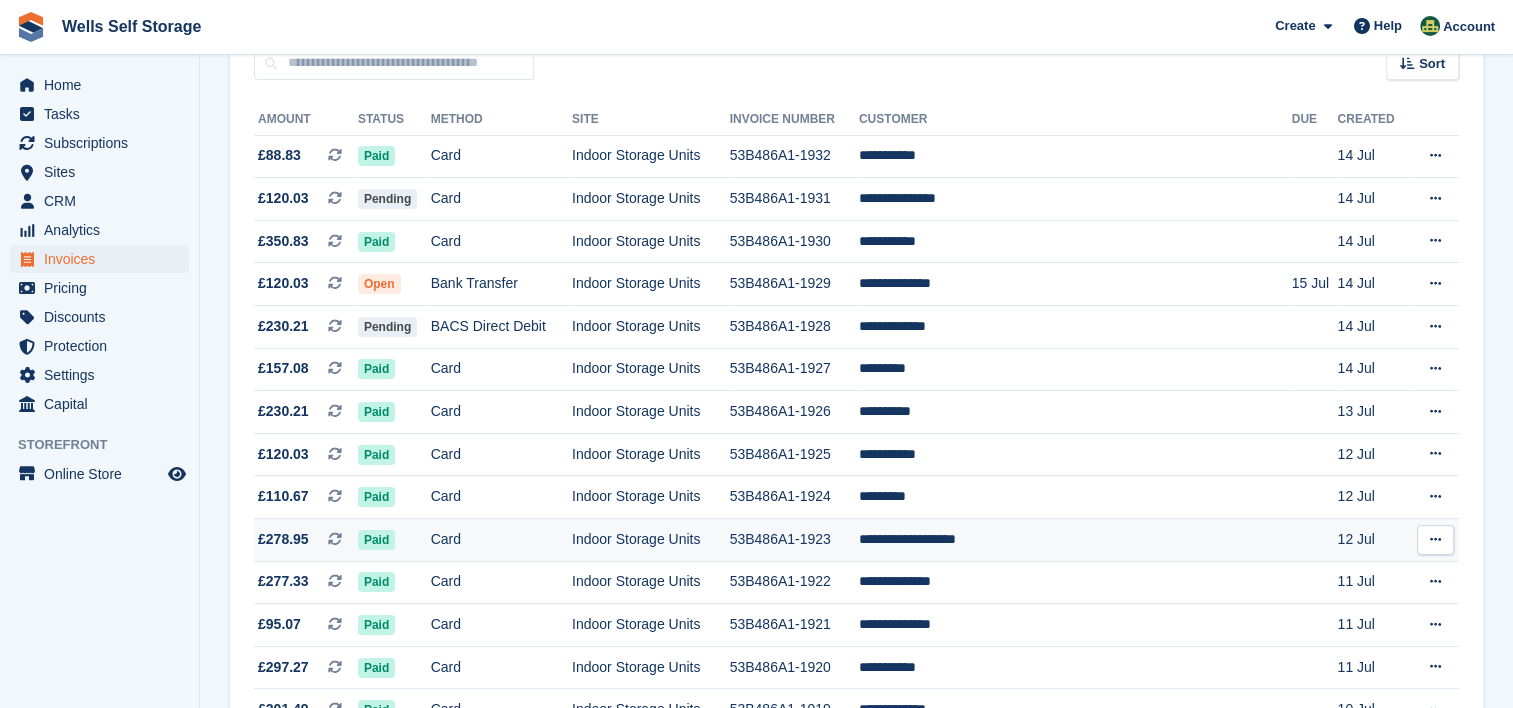 click at bounding box center [1435, 539] 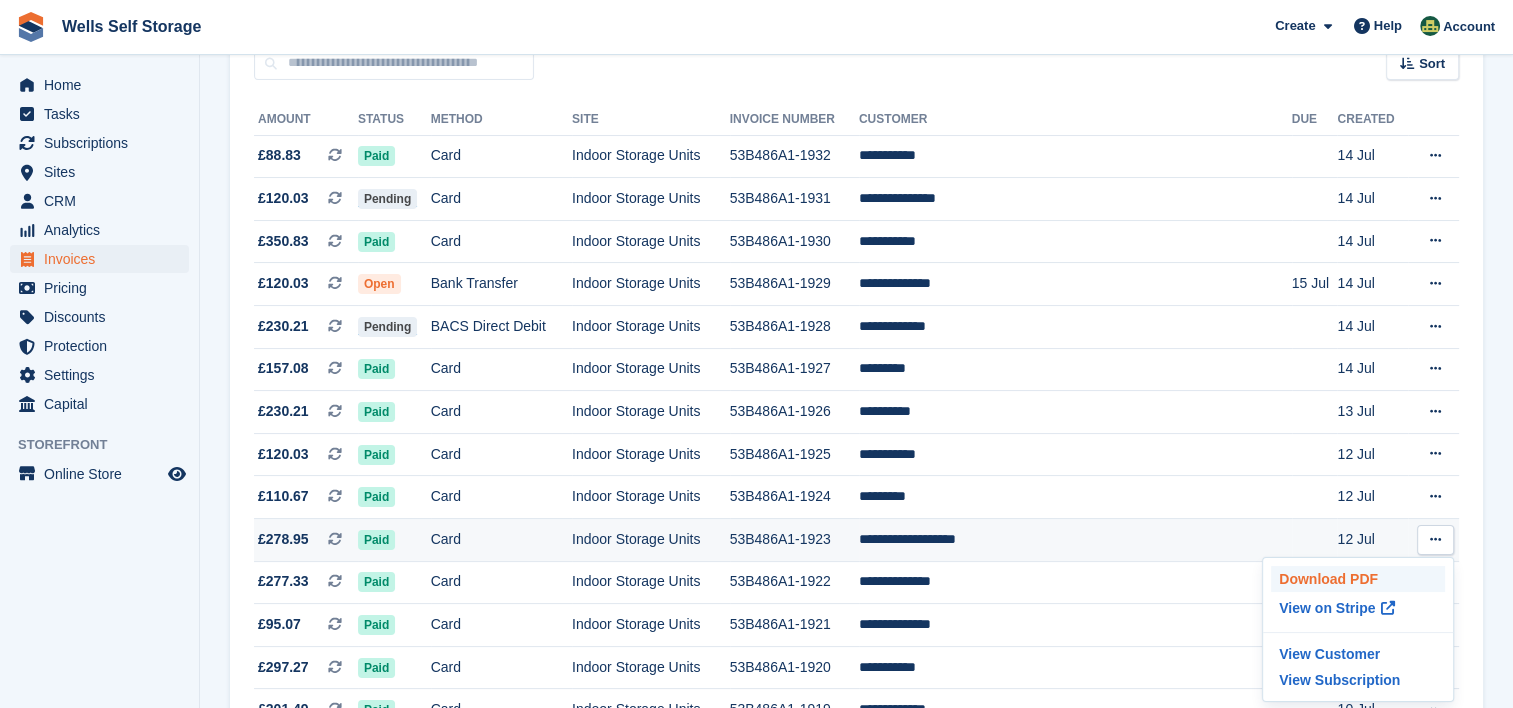 click on "Download PDF" at bounding box center (1358, 579) 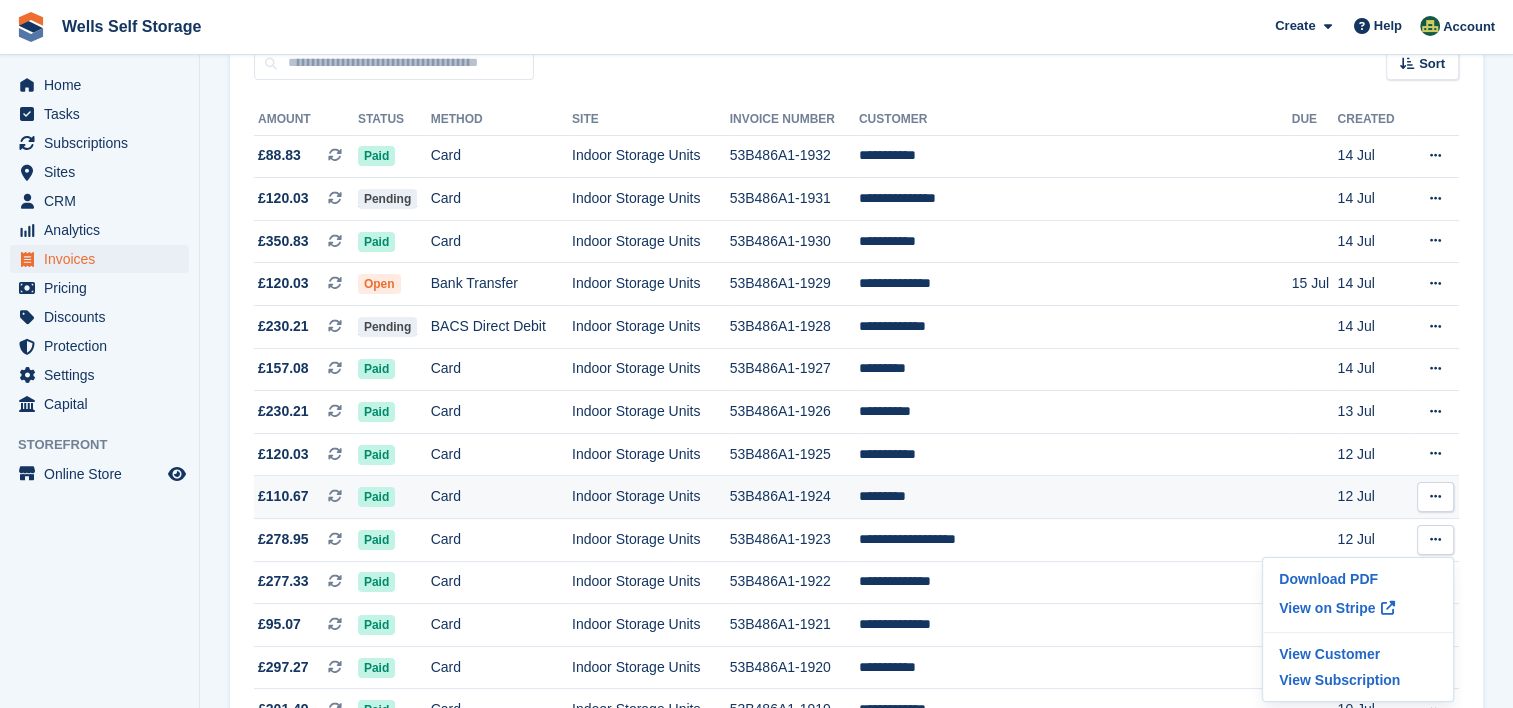 click at bounding box center (1435, 497) 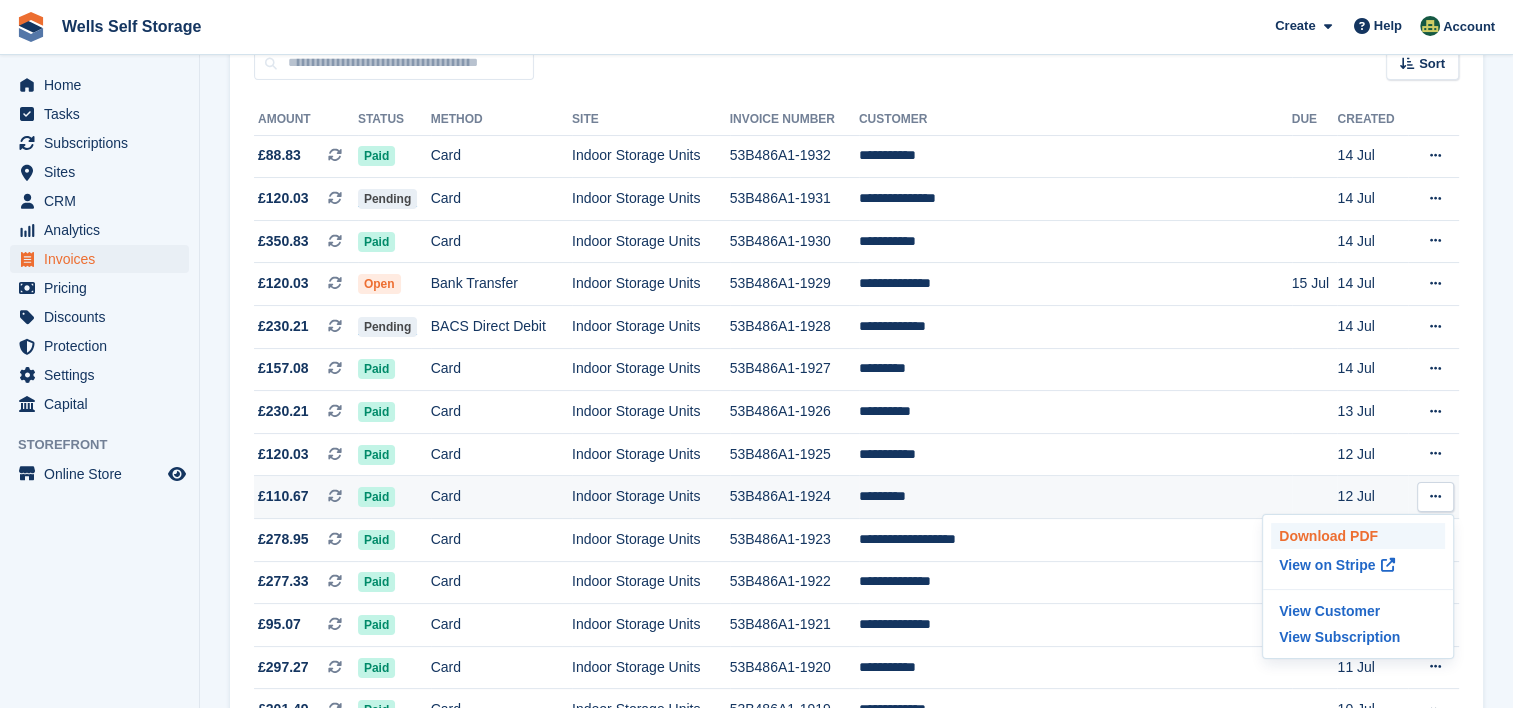 click on "Download PDF" at bounding box center (1358, 536) 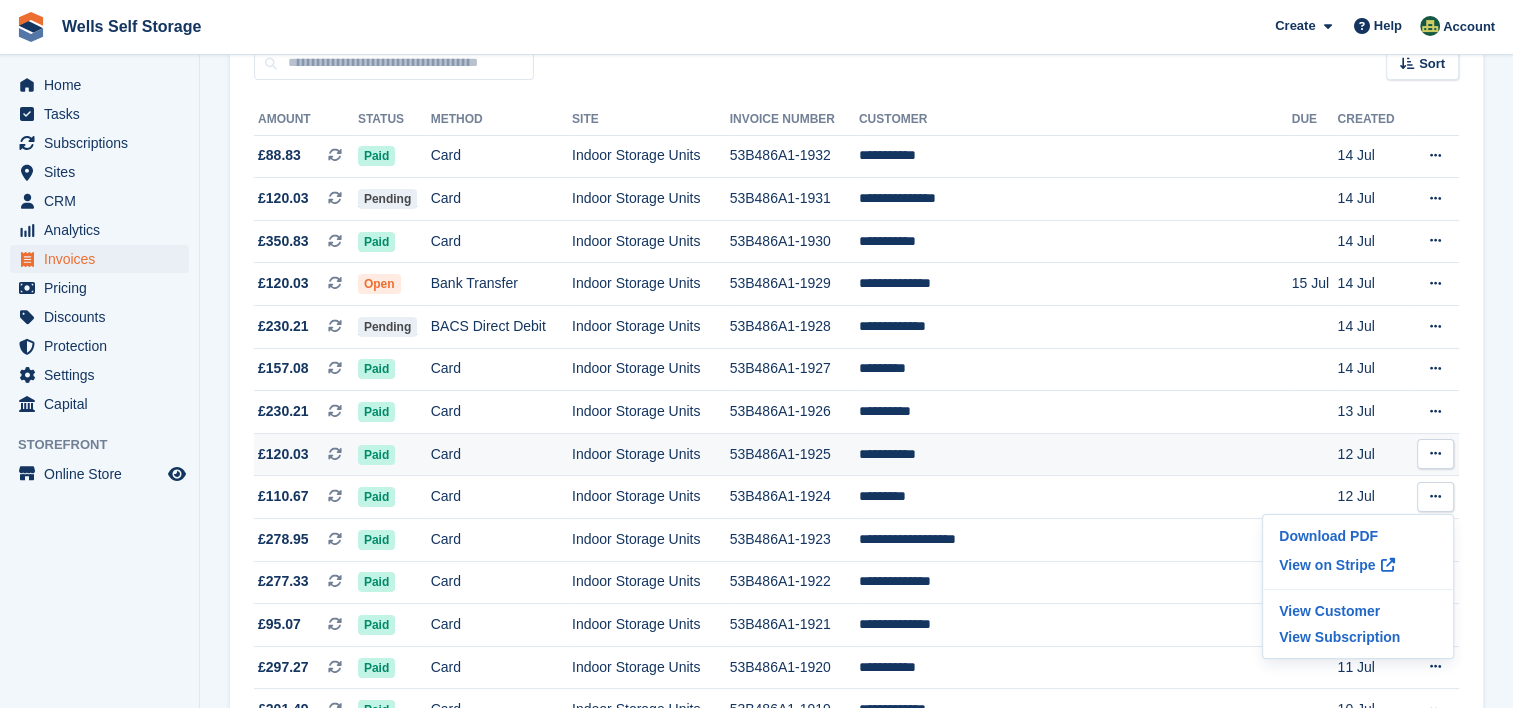 click at bounding box center (1435, 453) 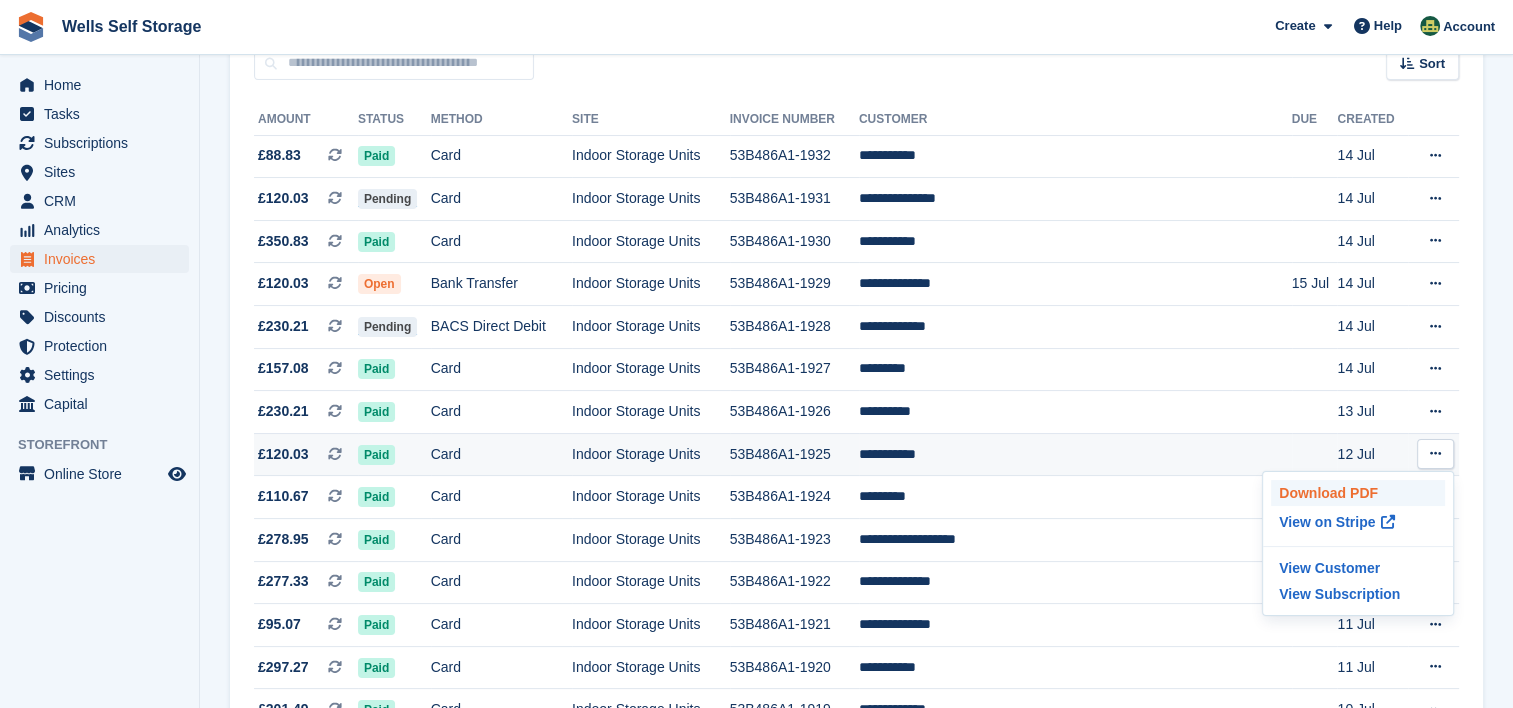 click on "Download PDF" at bounding box center (1358, 493) 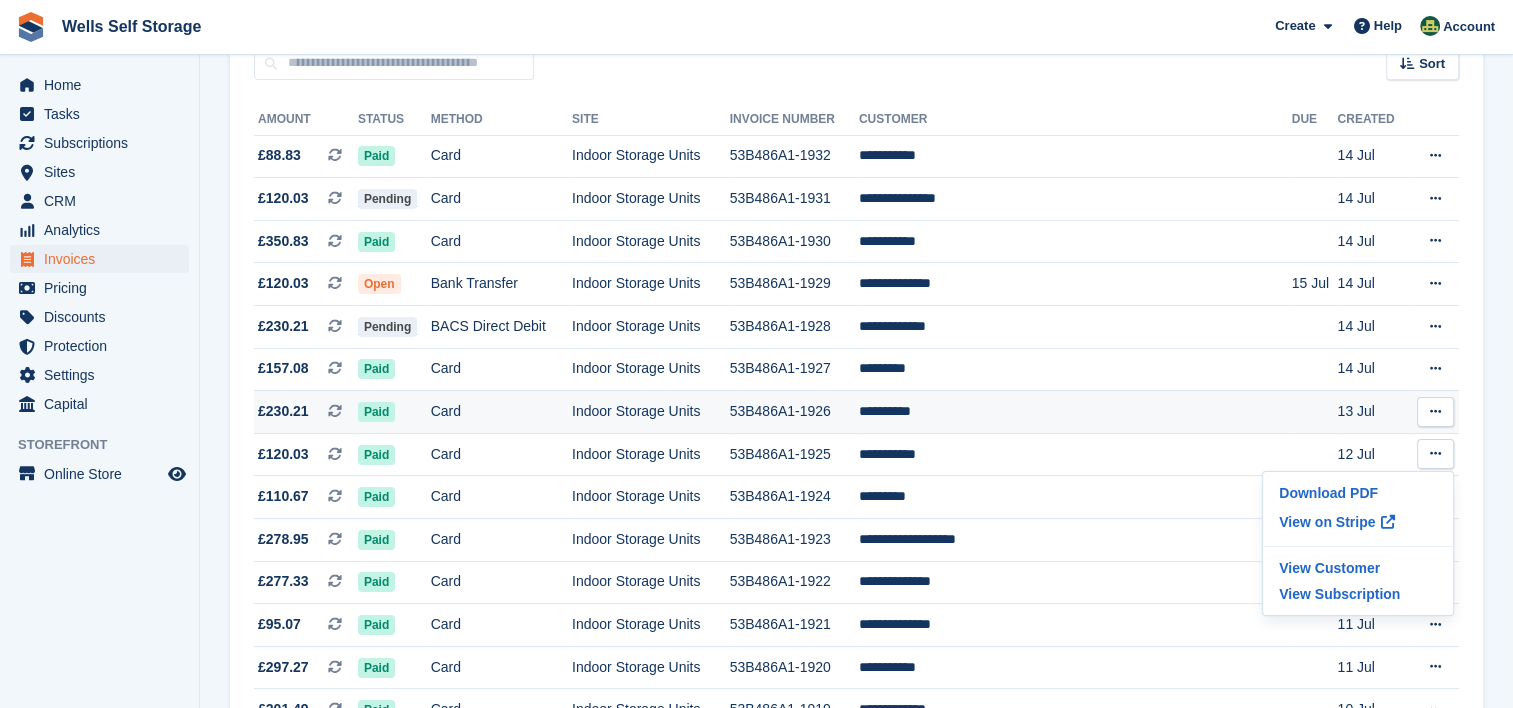 click at bounding box center (1435, 411) 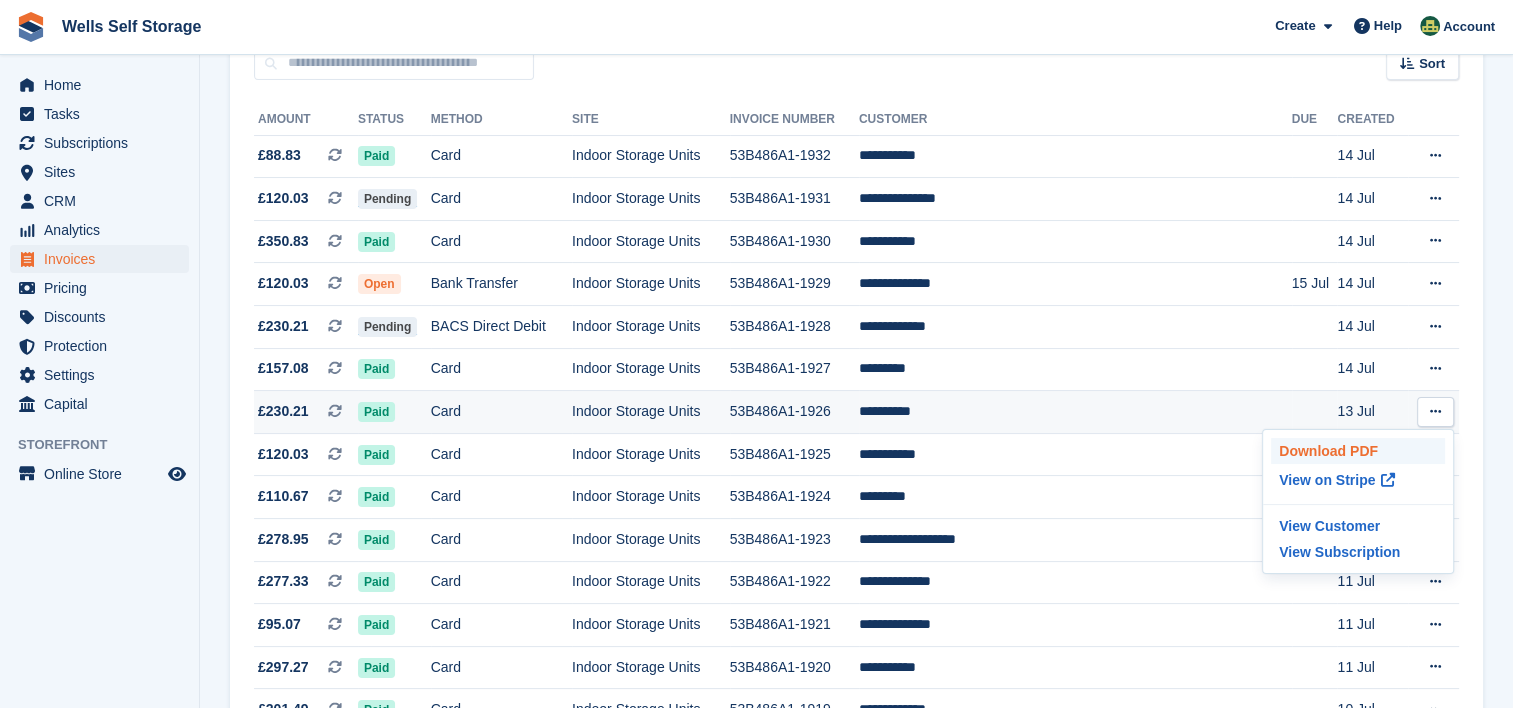 click on "Download PDF" at bounding box center (1358, 451) 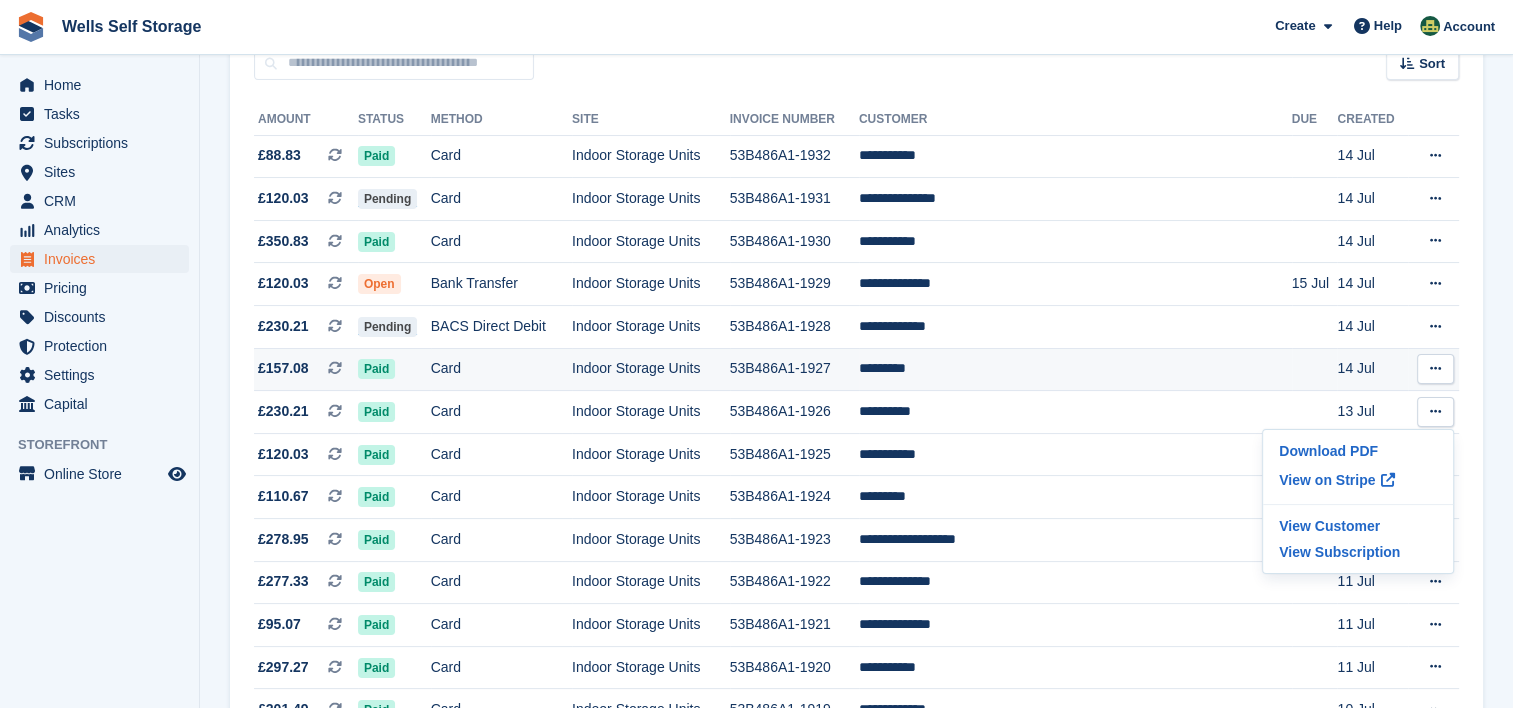 click at bounding box center [1435, 368] 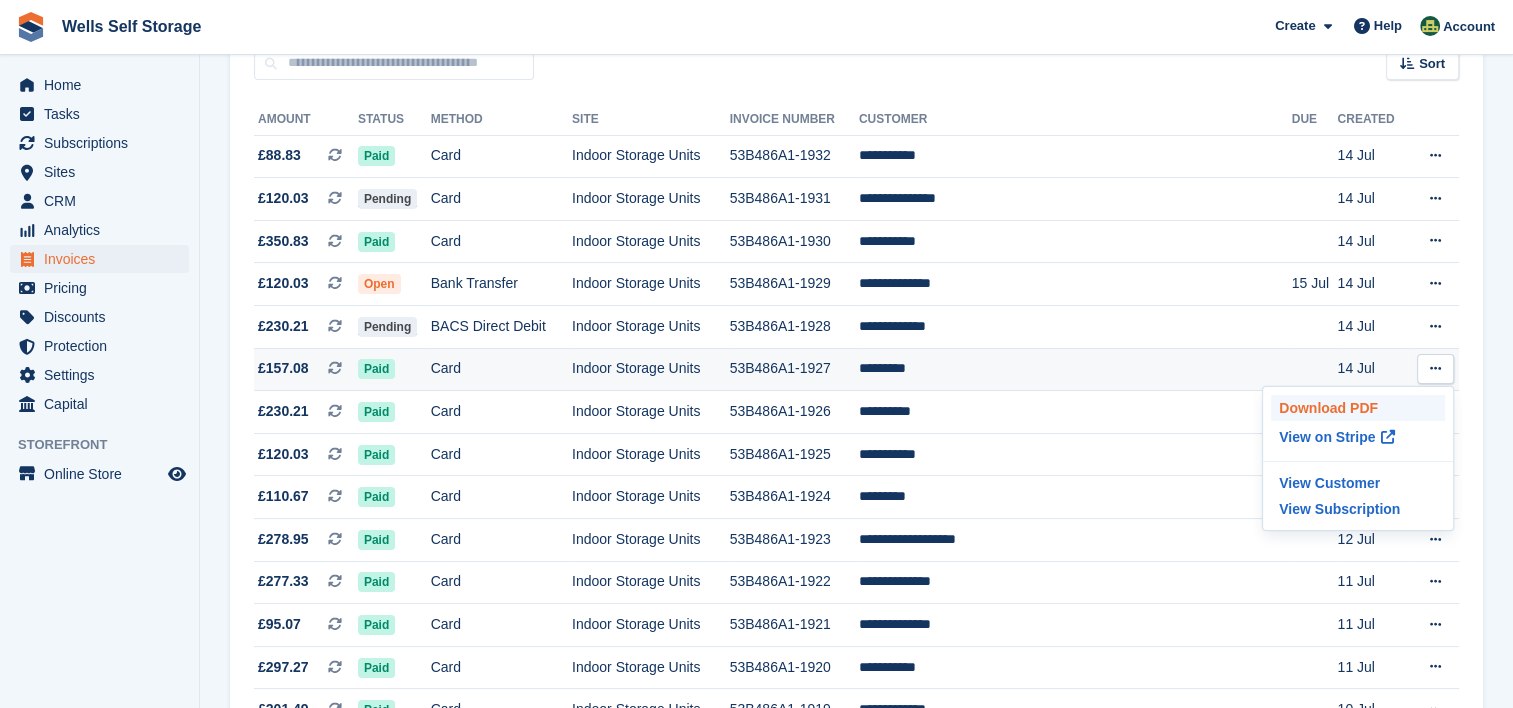 click on "Download PDF" at bounding box center (1358, 408) 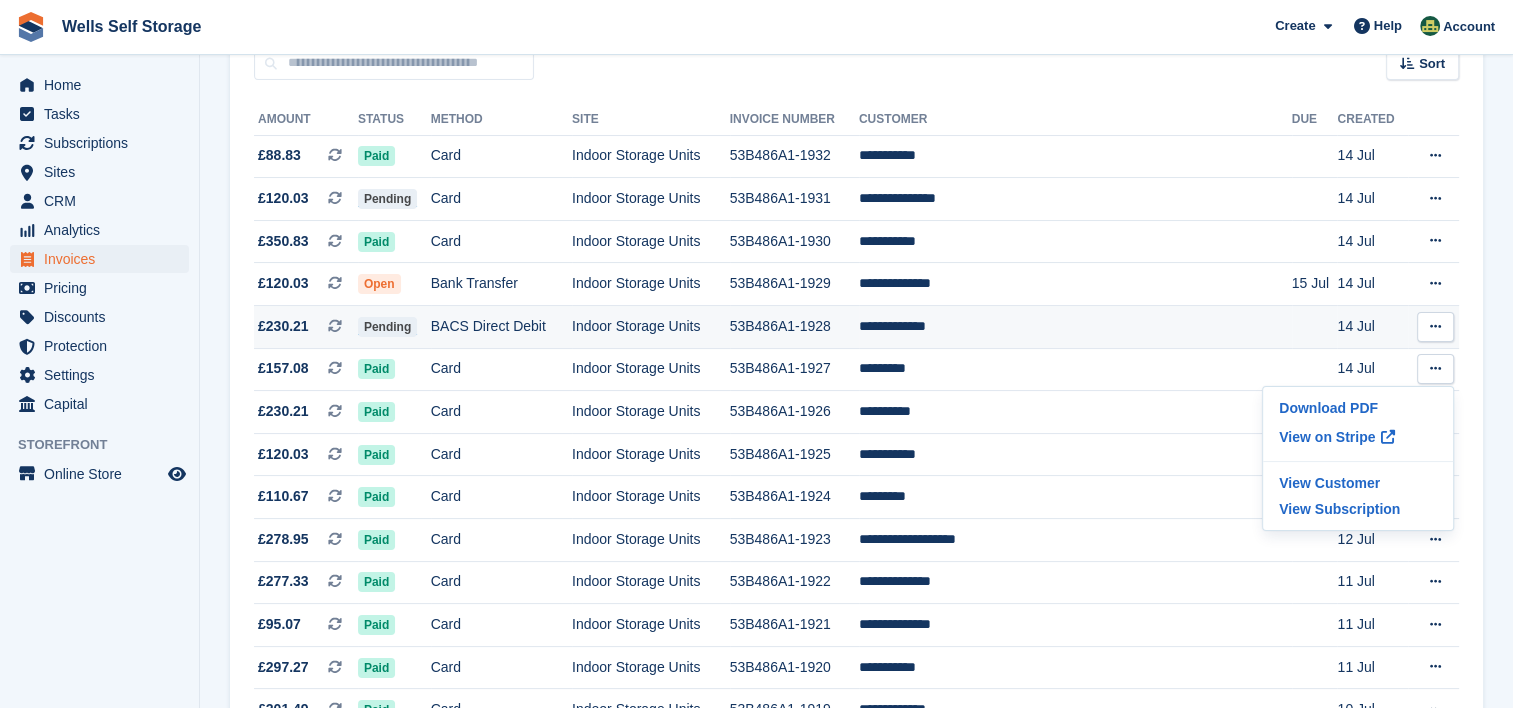 click at bounding box center [1435, 326] 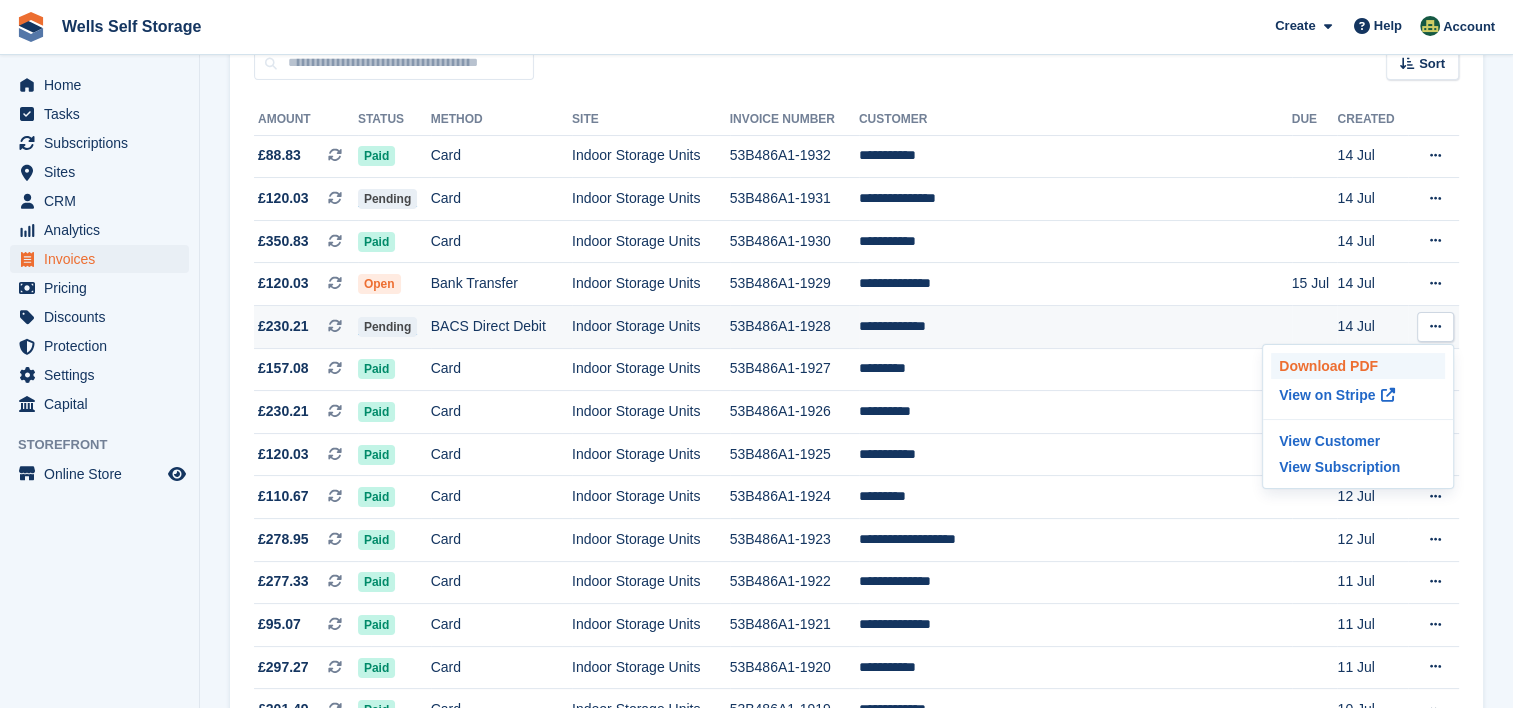 click on "Download PDF" at bounding box center [1358, 366] 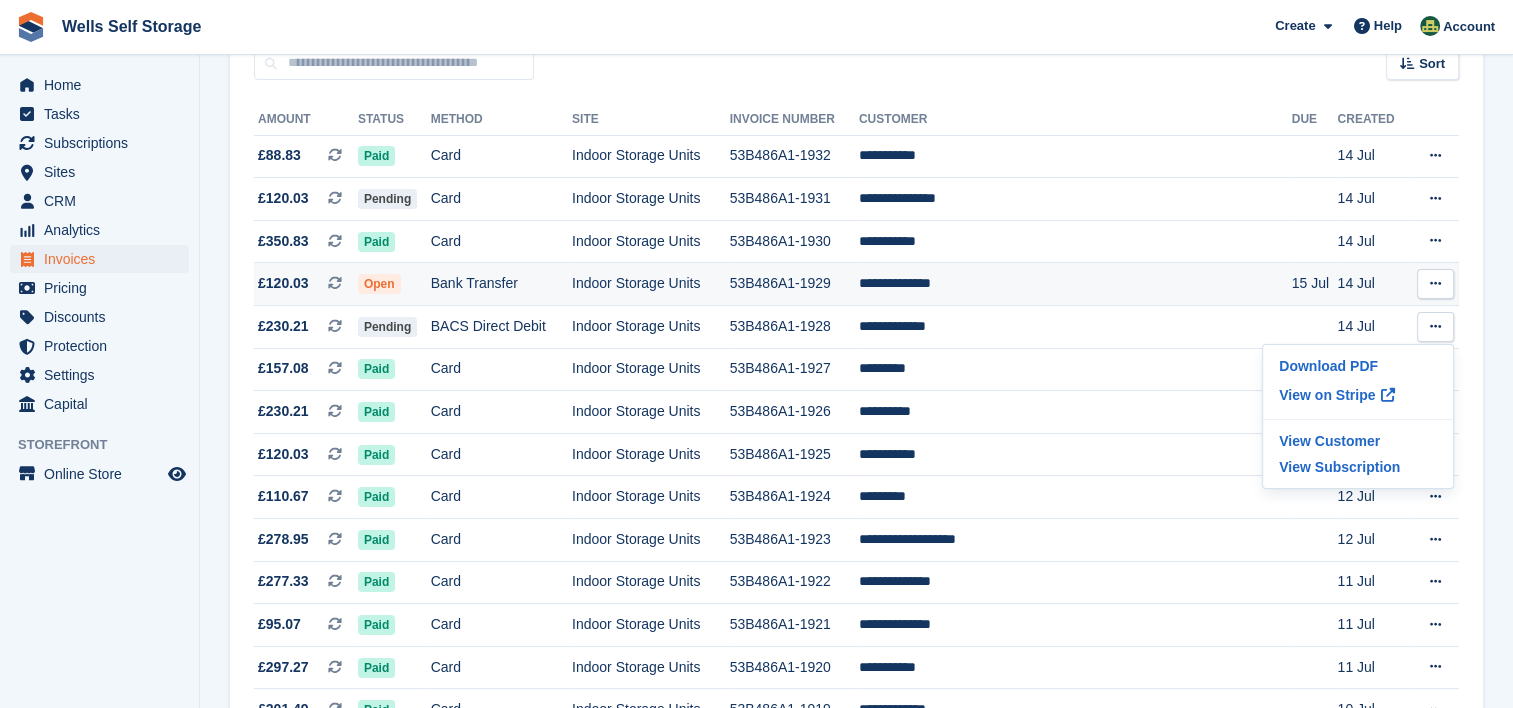 click at bounding box center (1435, 283) 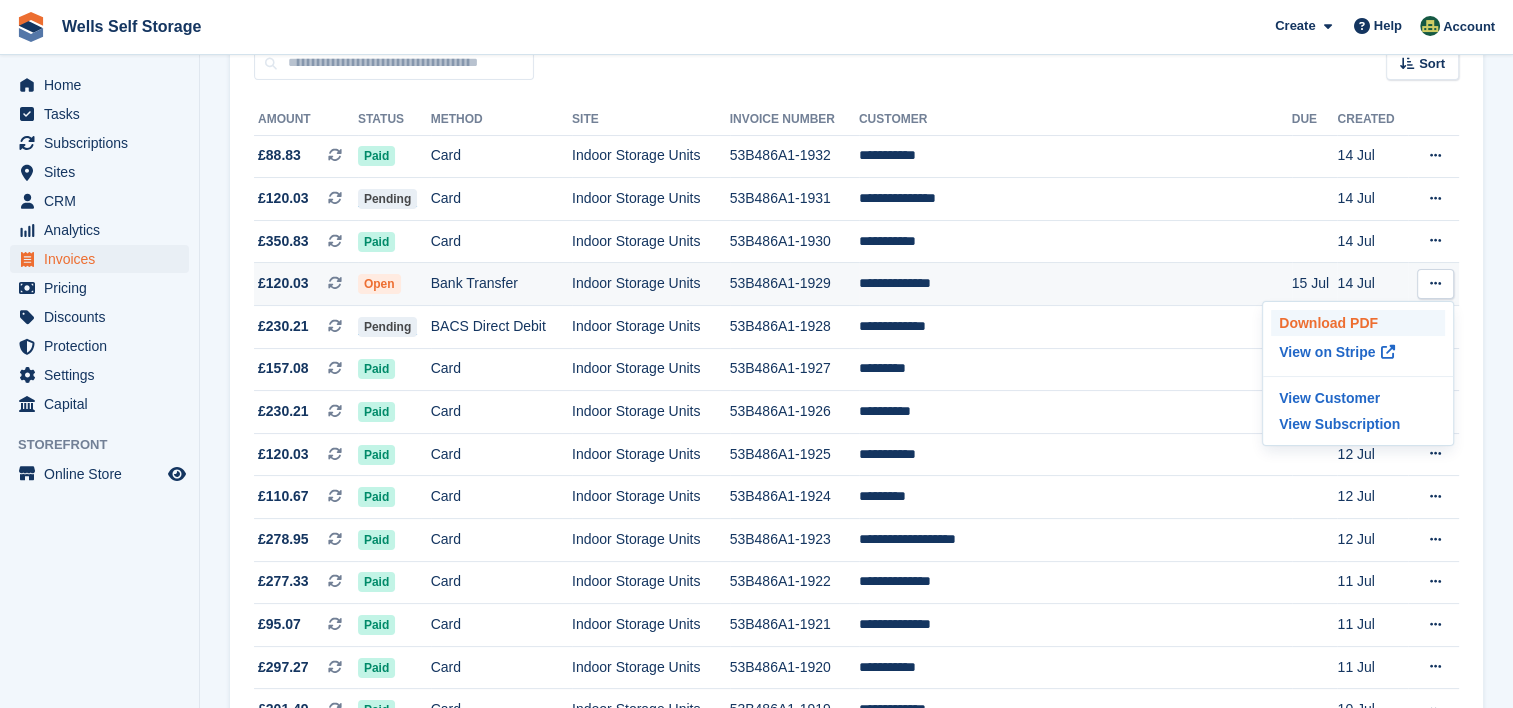 click on "Download PDF" at bounding box center (1358, 323) 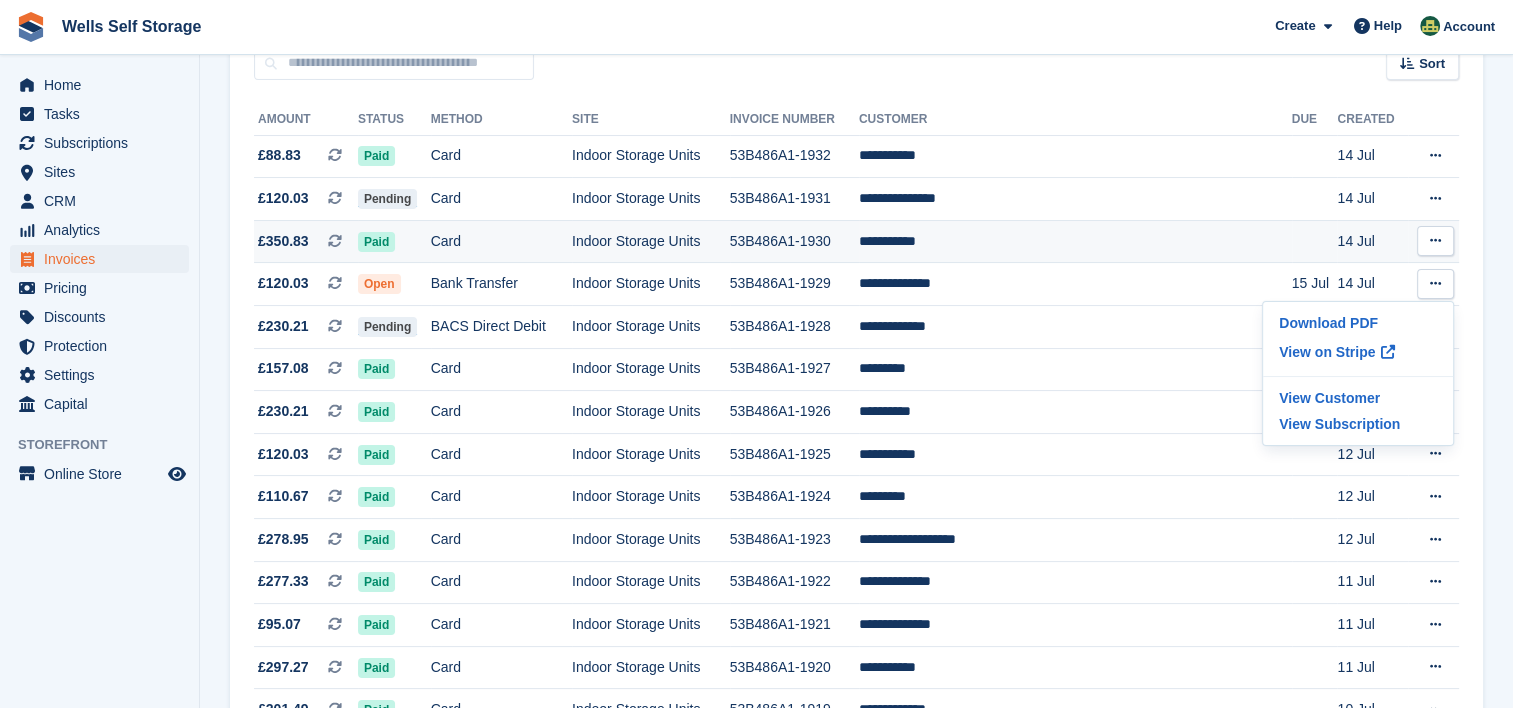 click at bounding box center (1435, 241) 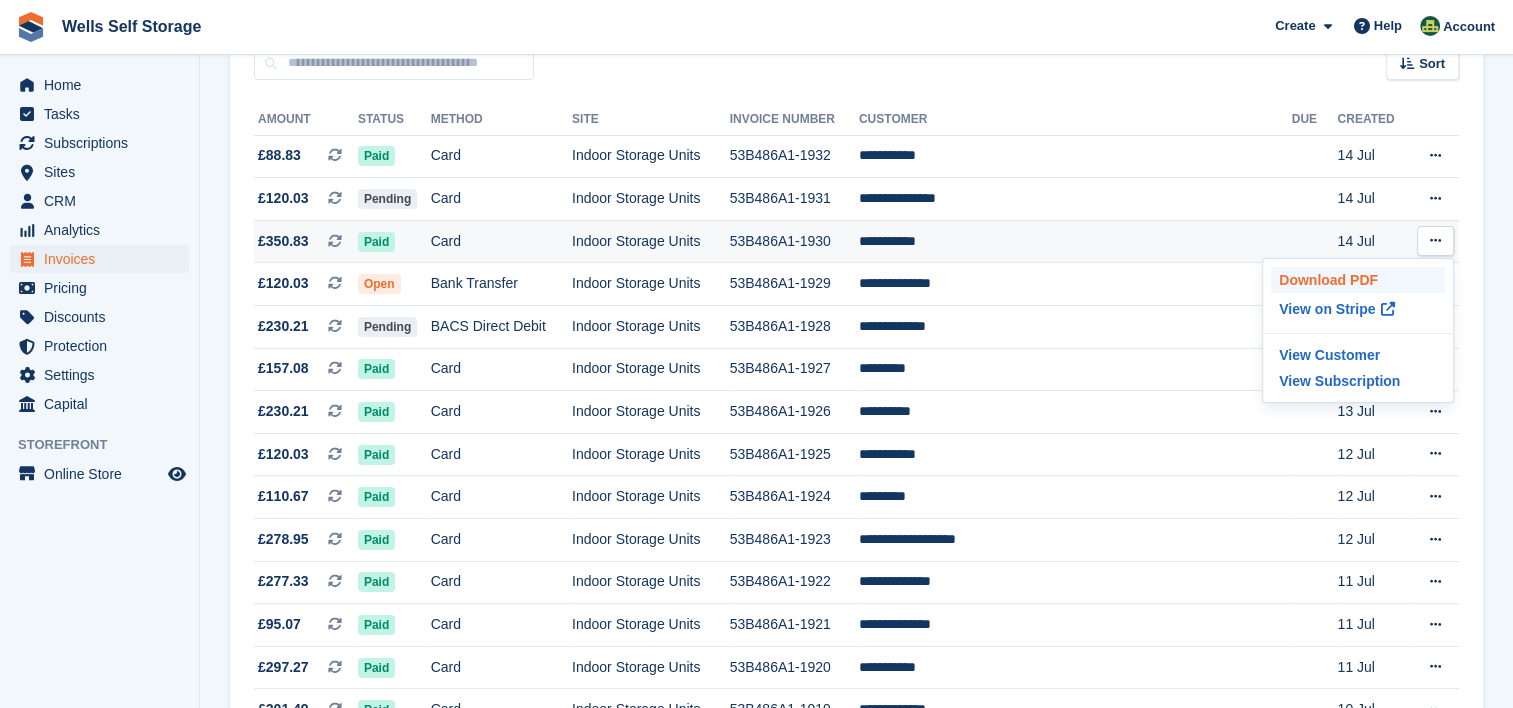 click on "Download PDF" at bounding box center (1358, 280) 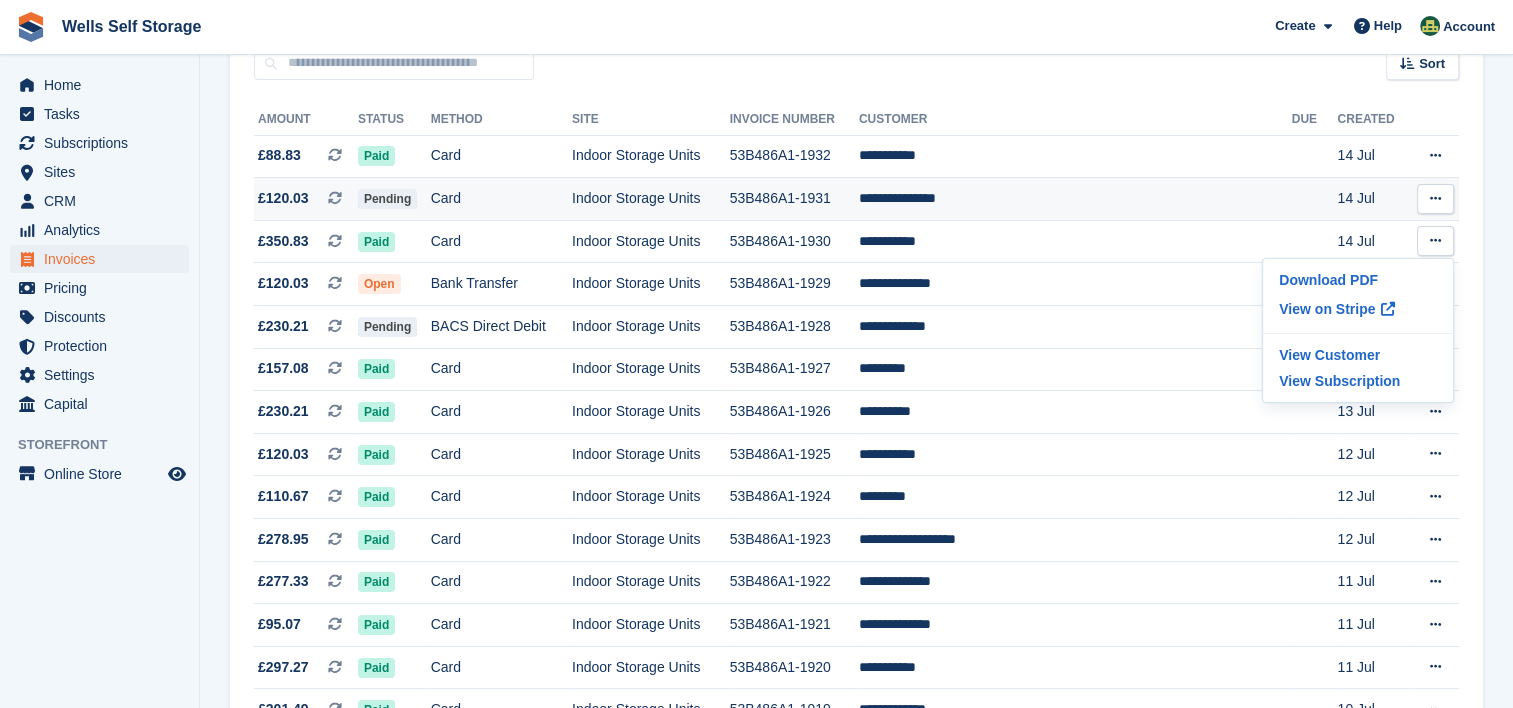 click at bounding box center [1435, 198] 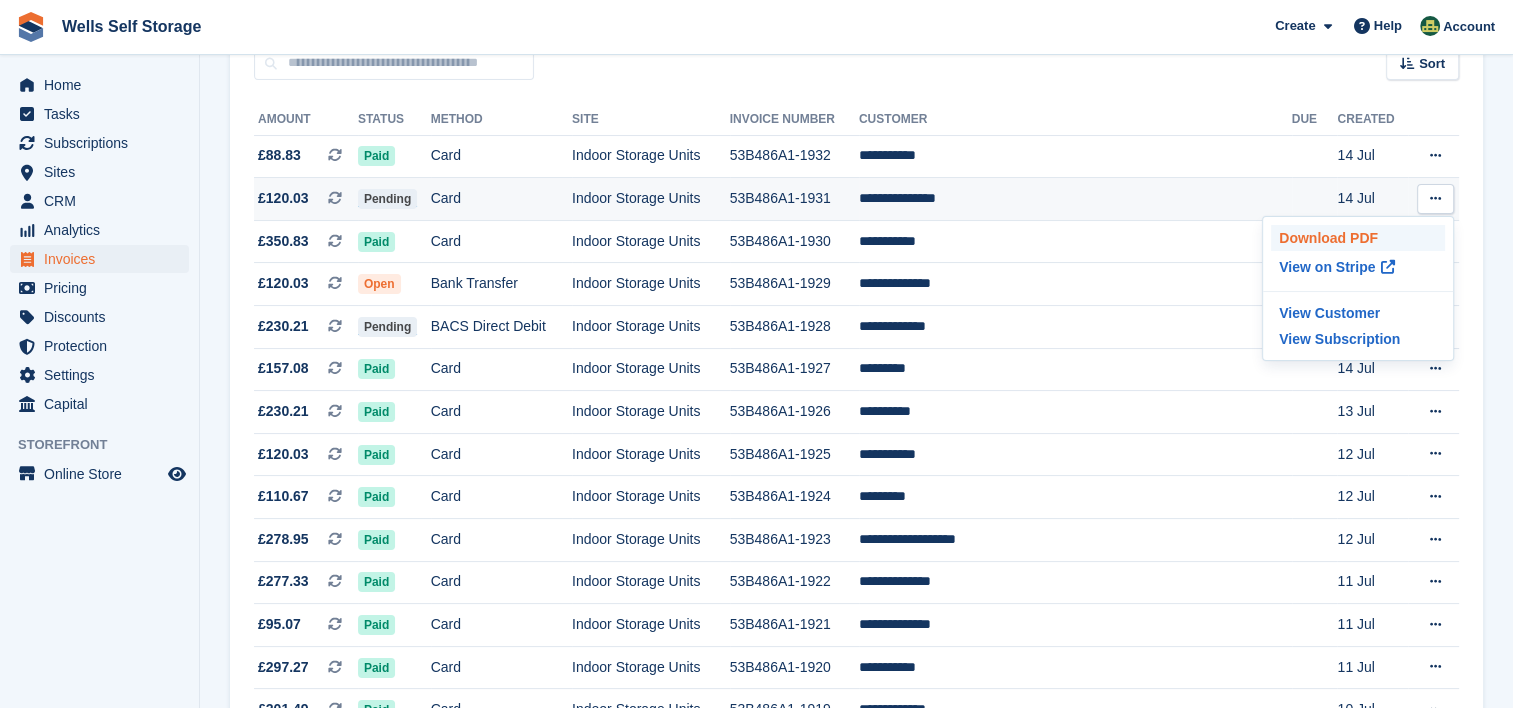click on "Download PDF" at bounding box center (1358, 238) 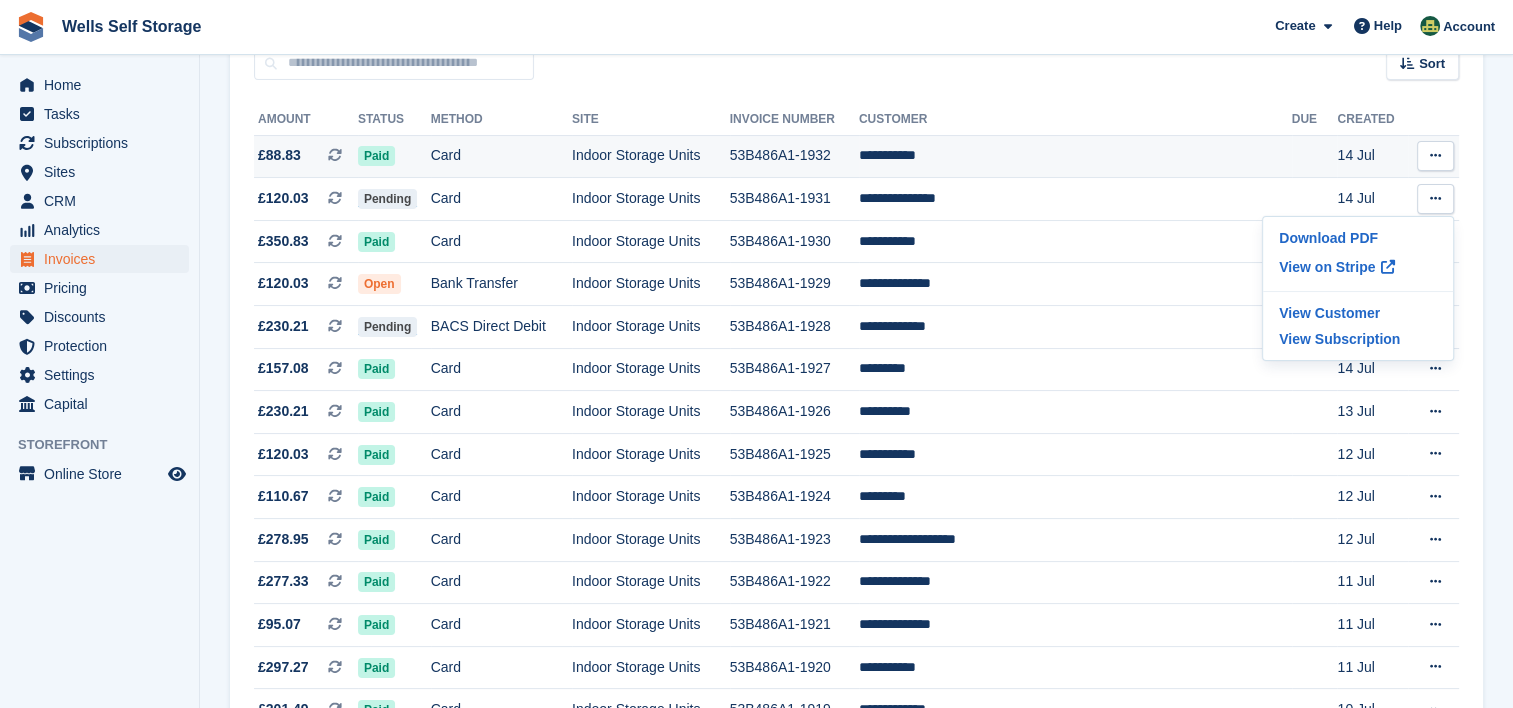 click at bounding box center (1435, 155) 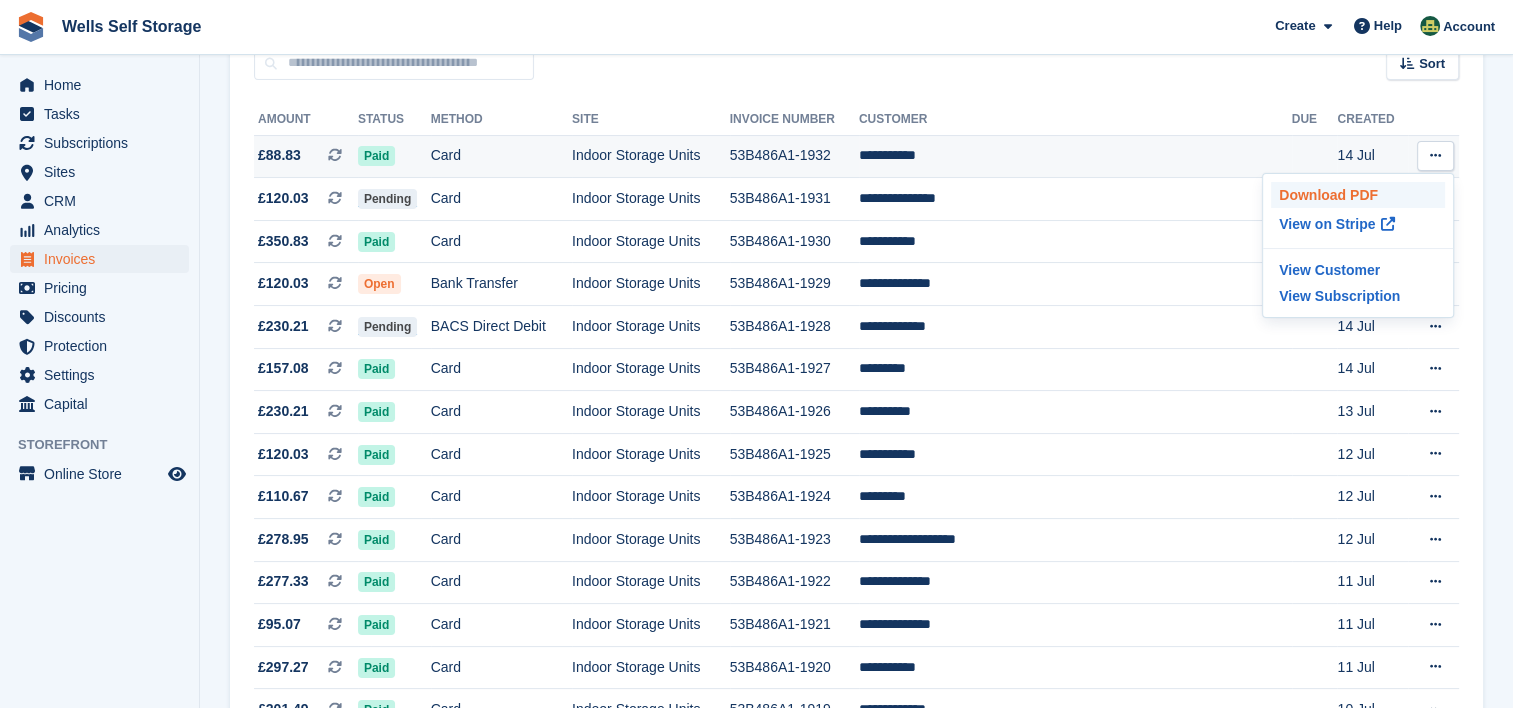 click on "Download PDF" at bounding box center (1358, 195) 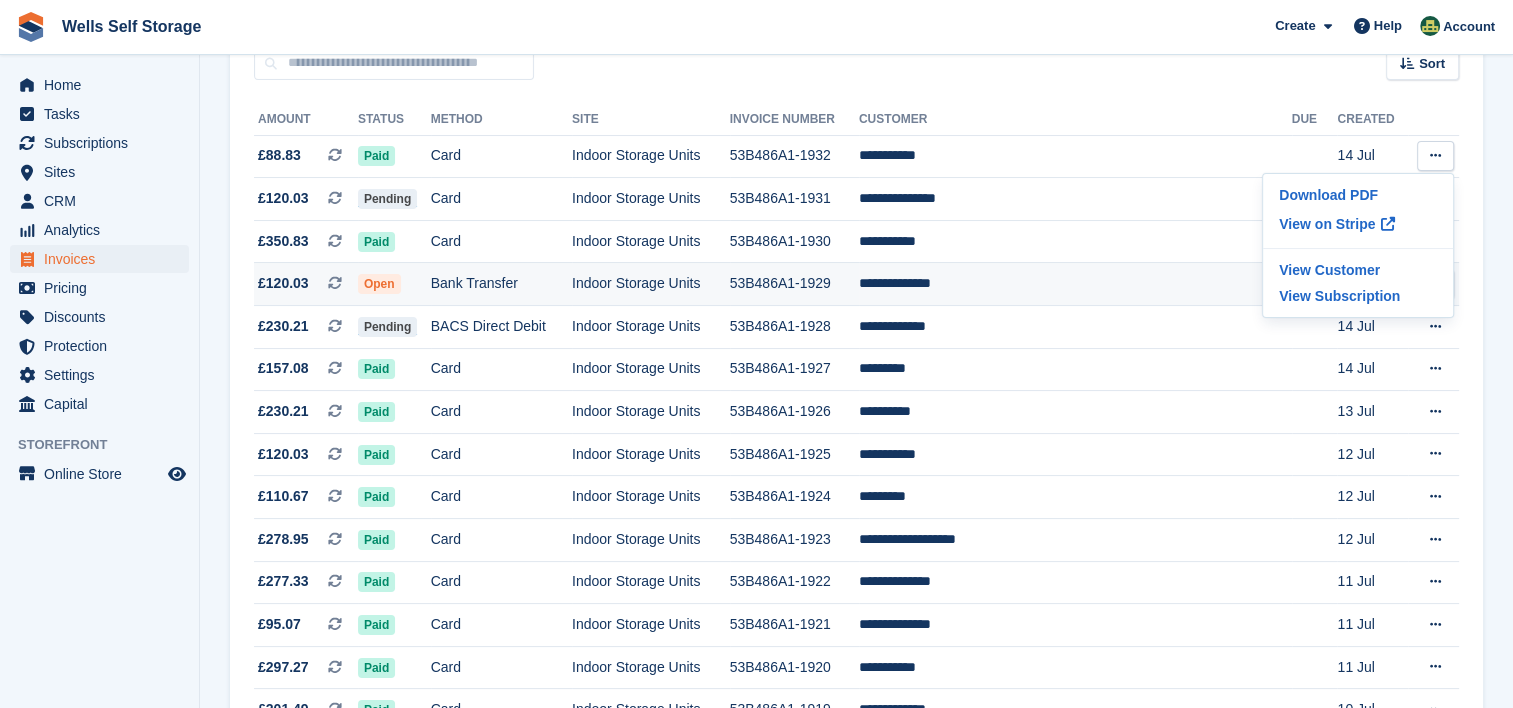 scroll, scrollTop: 0, scrollLeft: 0, axis: both 